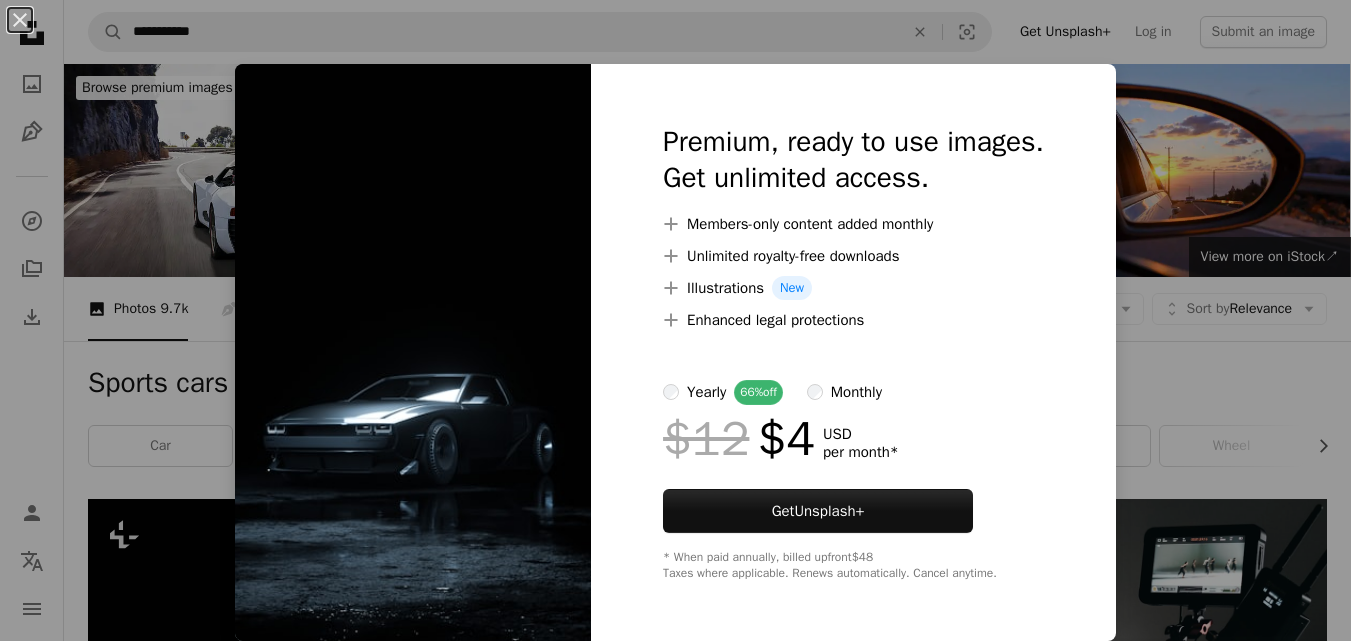 scroll, scrollTop: 389, scrollLeft: 0, axis: vertical 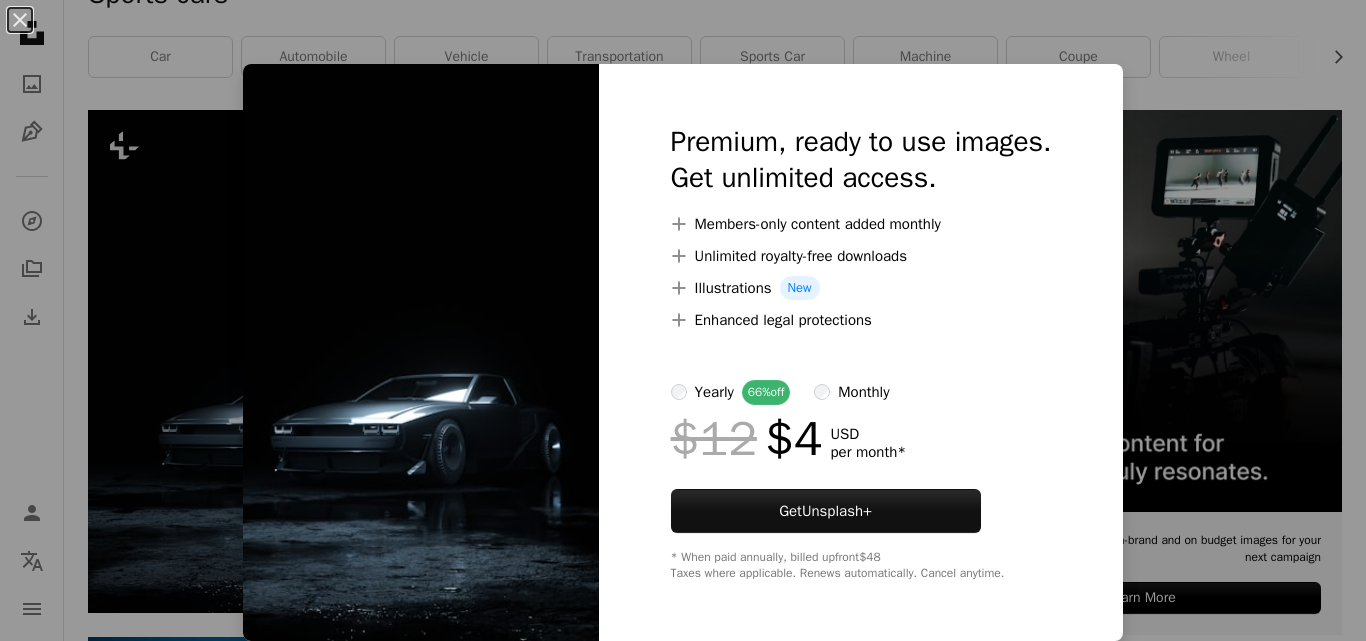 click on "**********" at bounding box center [683, 2253] 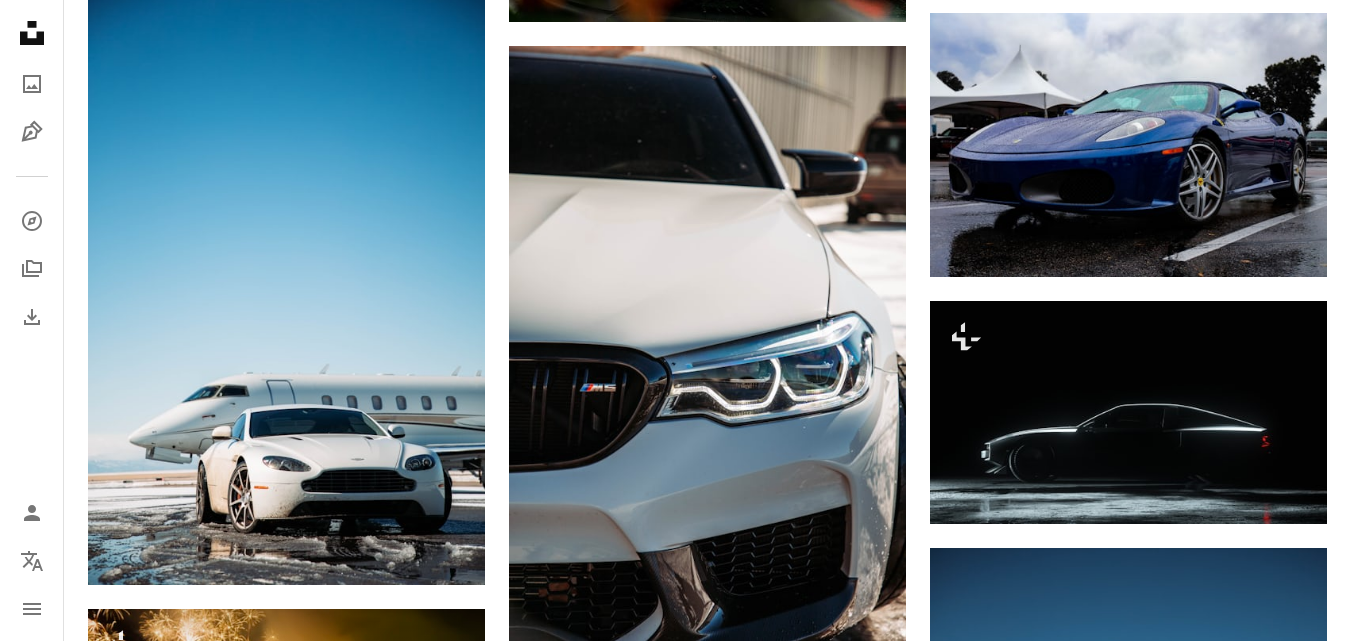 scroll, scrollTop: 1047, scrollLeft: 0, axis: vertical 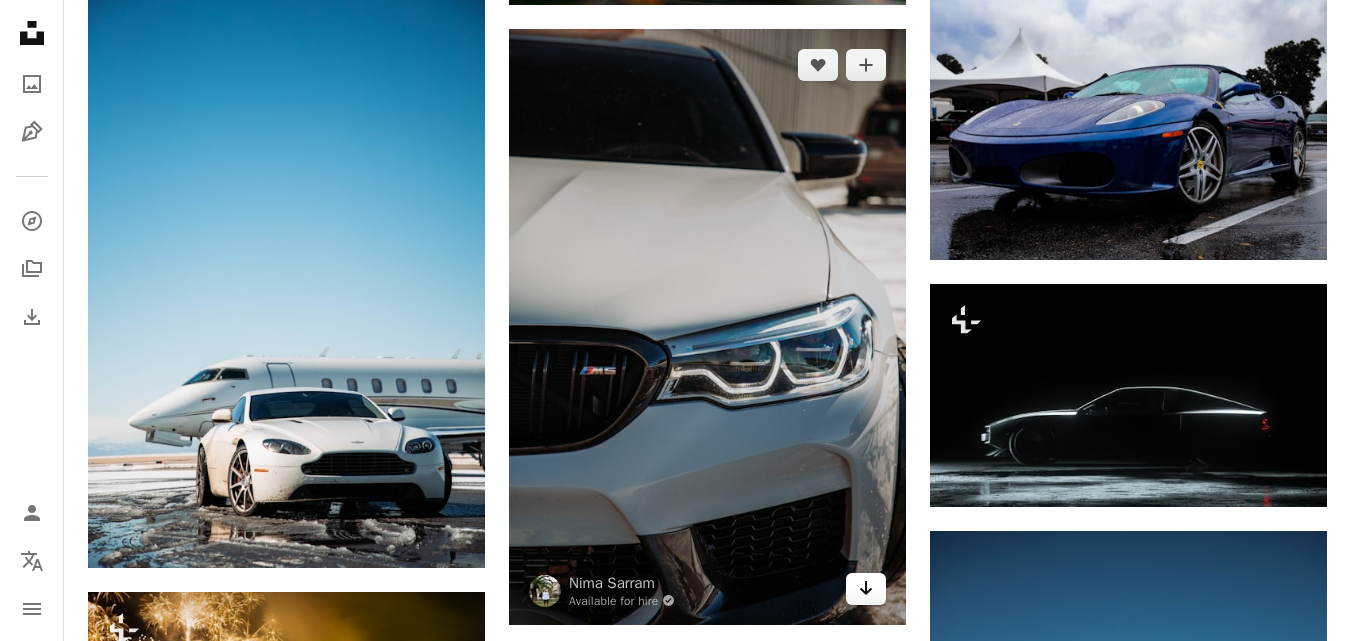 click on "Arrow pointing down" 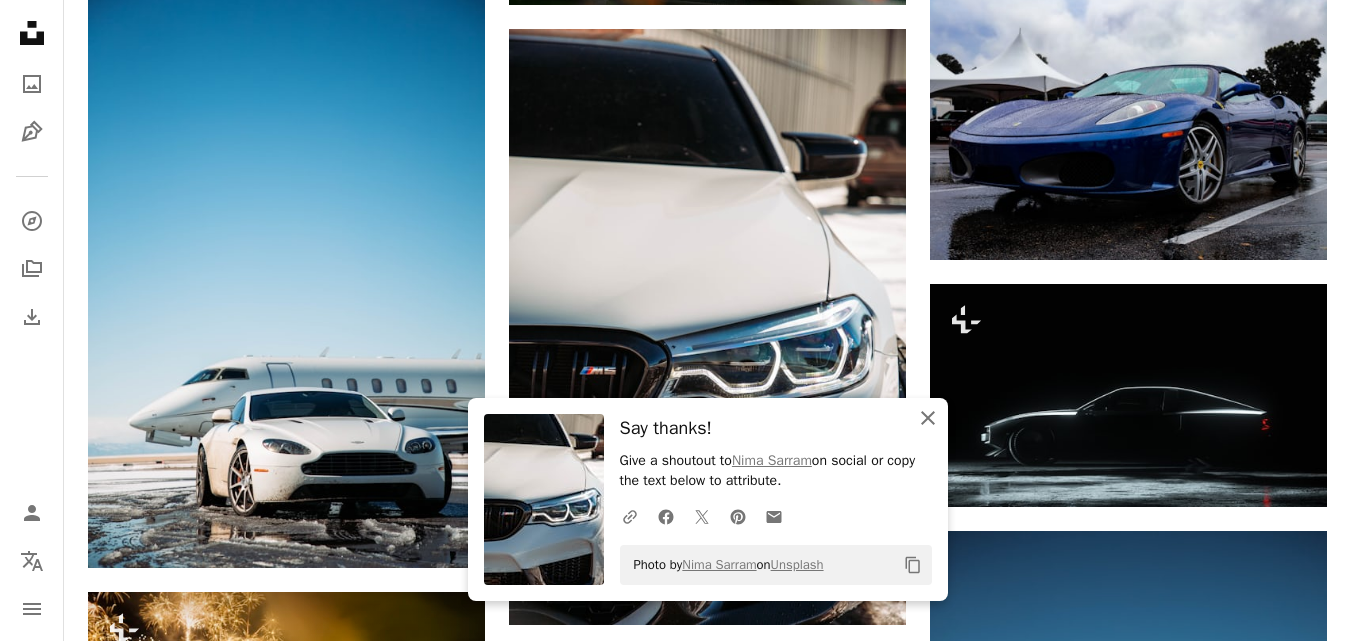 click on "An X shape" 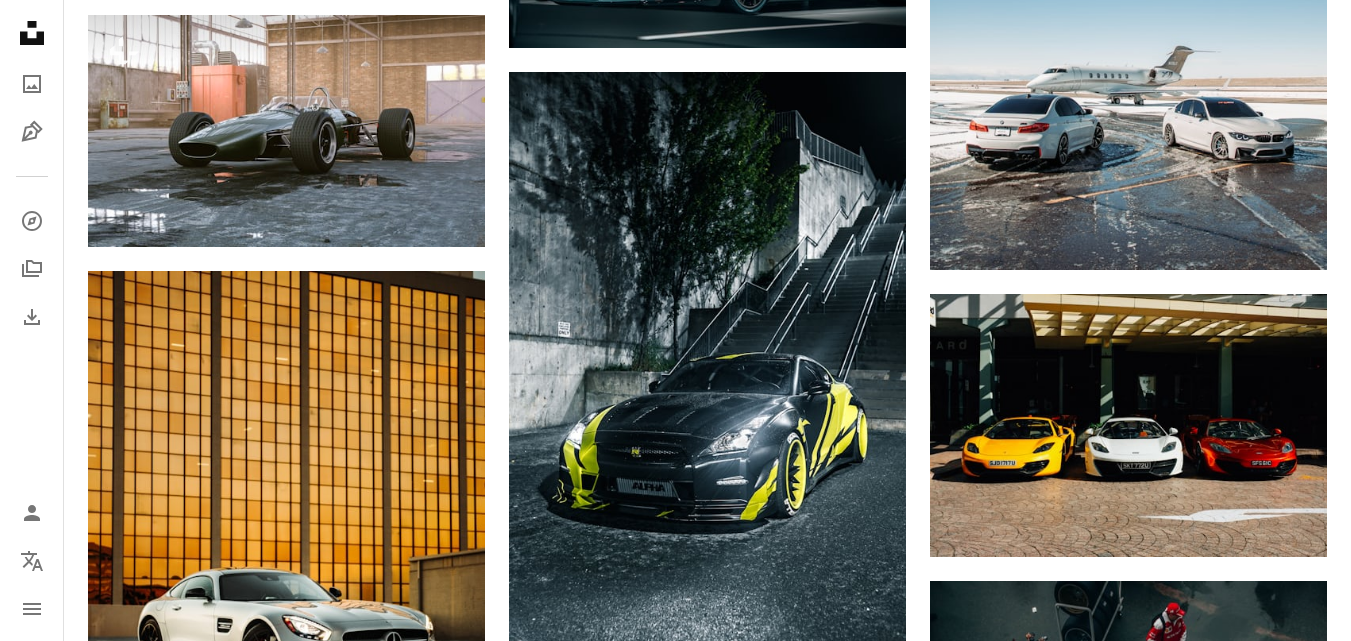 scroll, scrollTop: 1920, scrollLeft: 0, axis: vertical 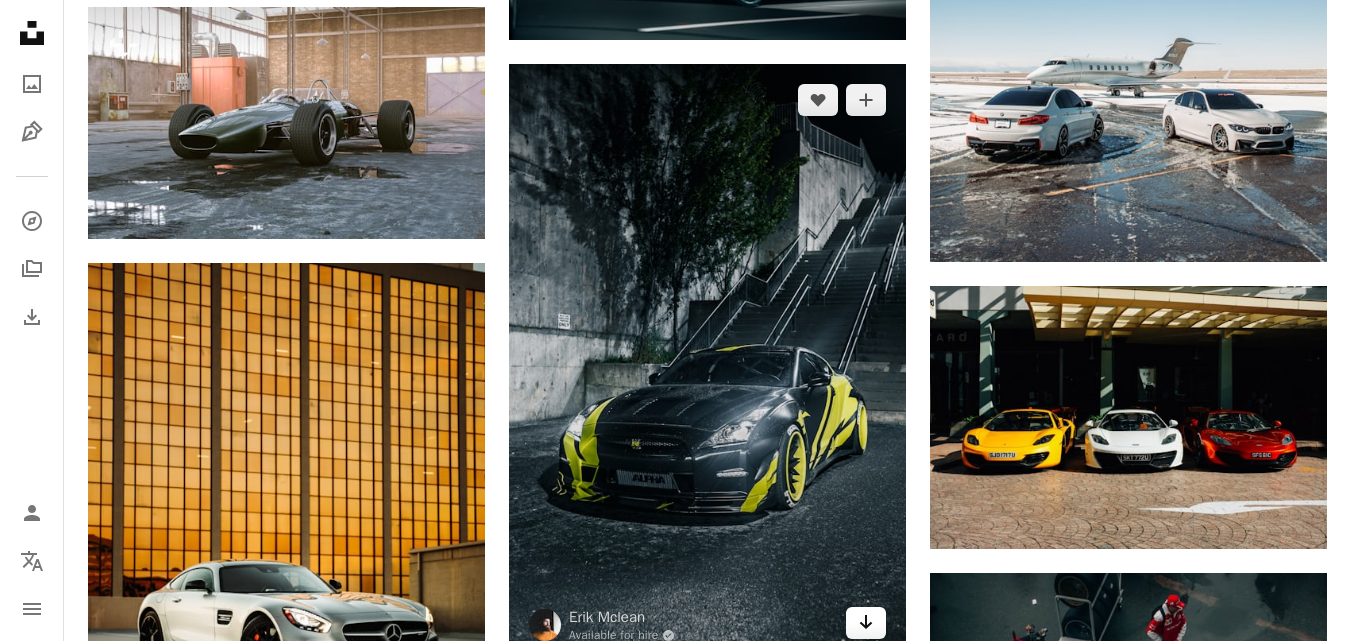 click 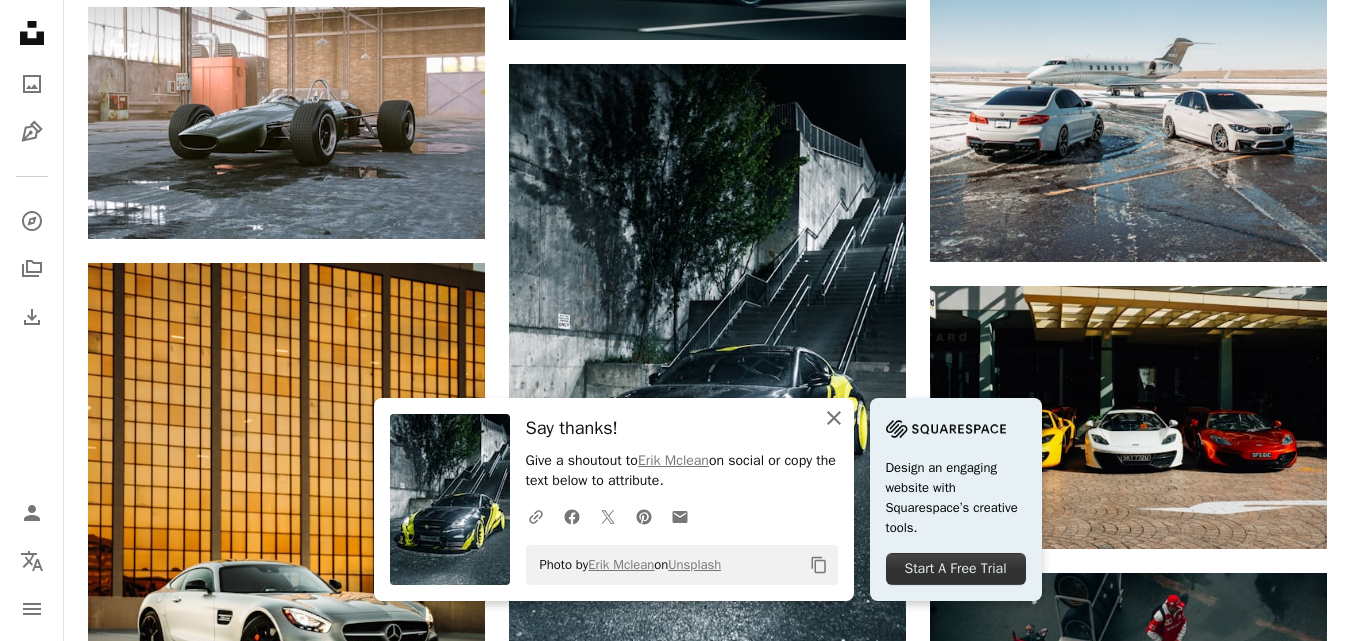 click on "An X shape" 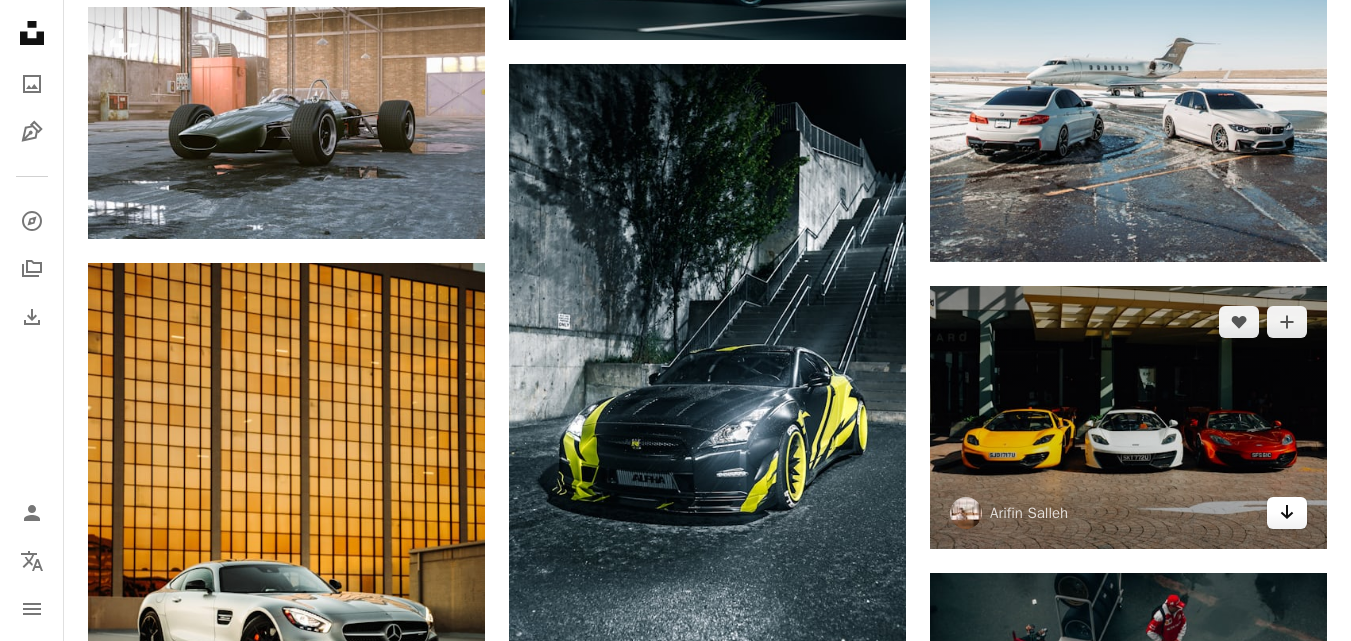 click 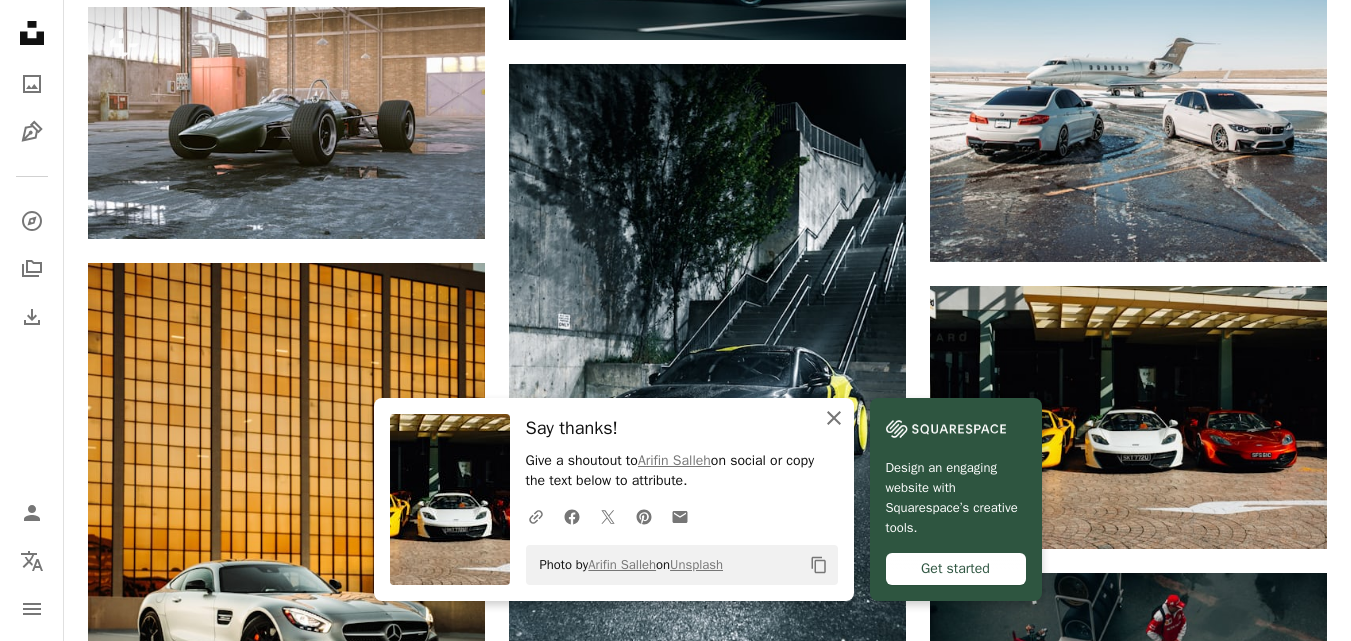 click on "An X shape" 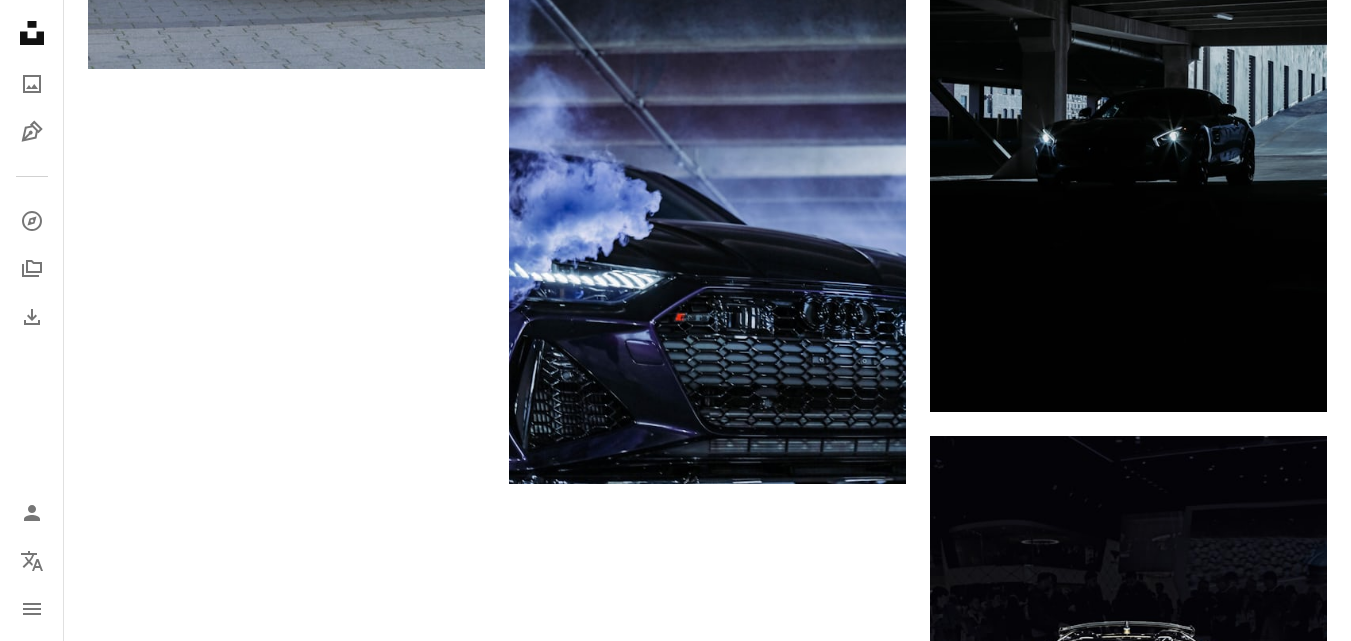 scroll, scrollTop: 3304, scrollLeft: 0, axis: vertical 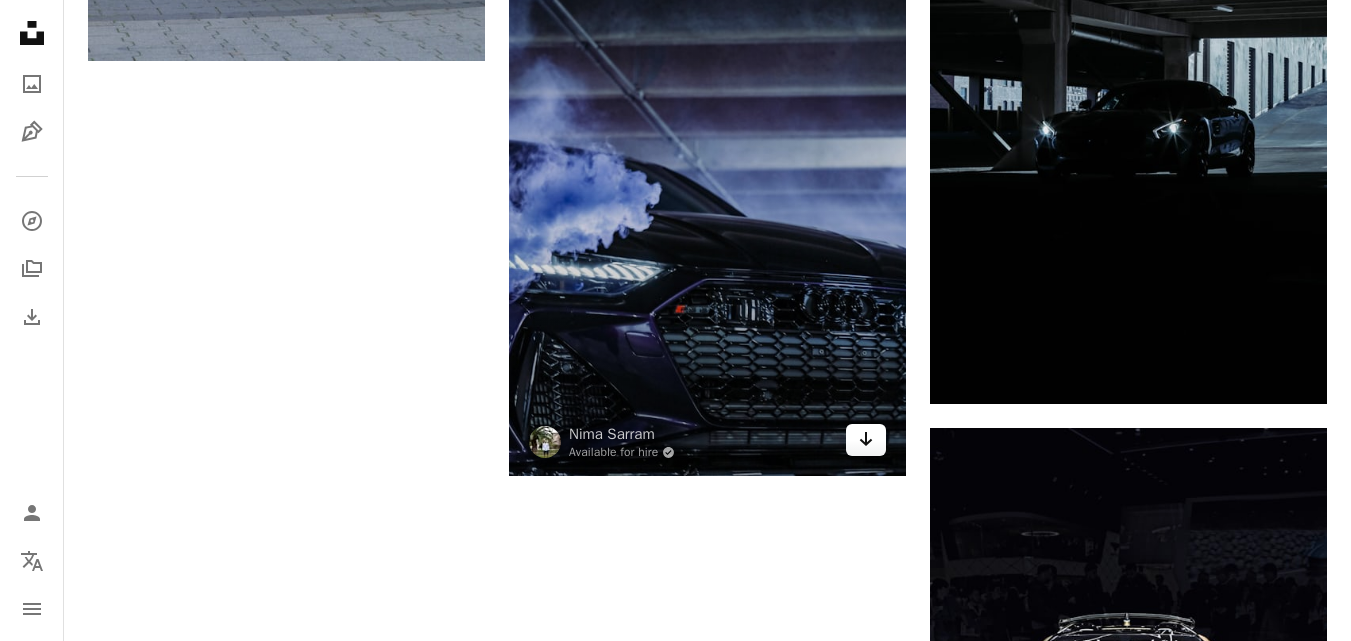 click 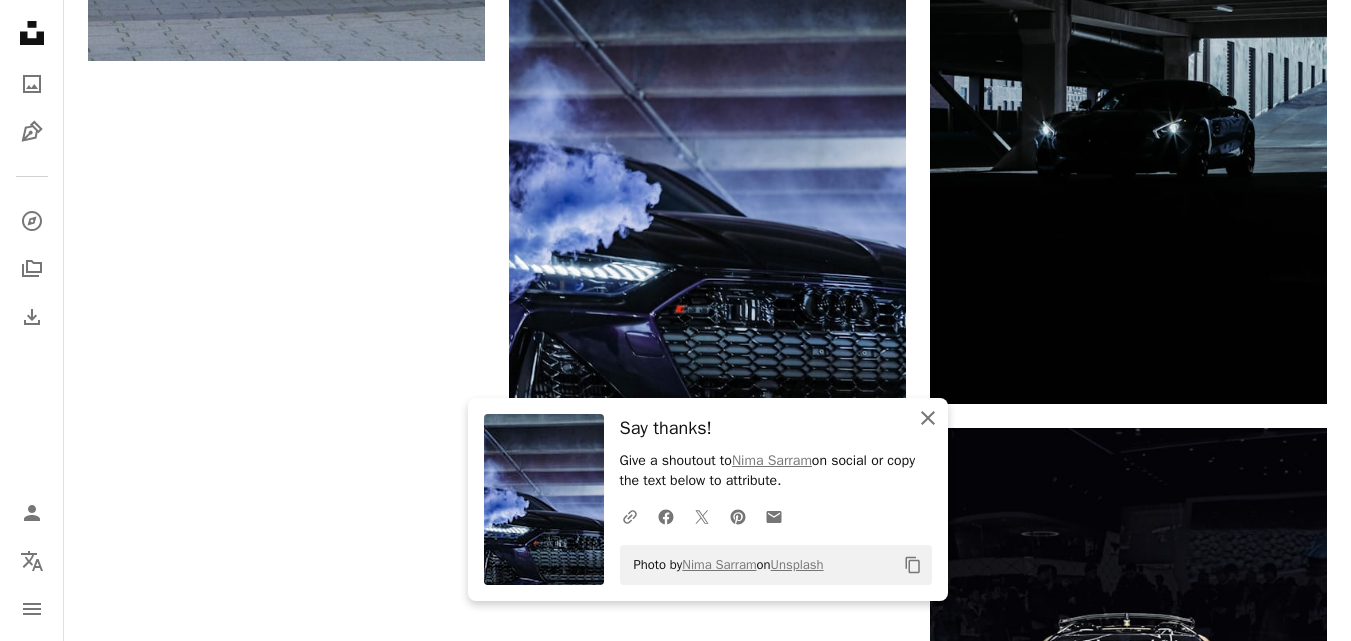 click on "An X shape" 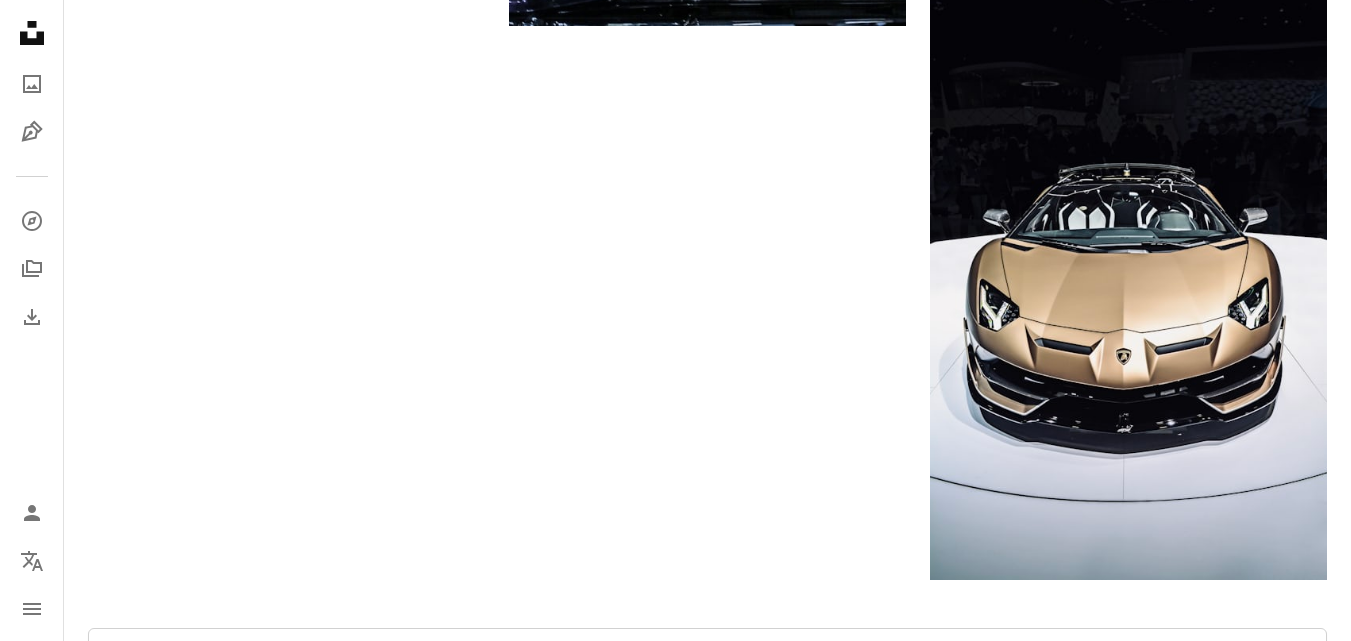 scroll, scrollTop: 3763, scrollLeft: 0, axis: vertical 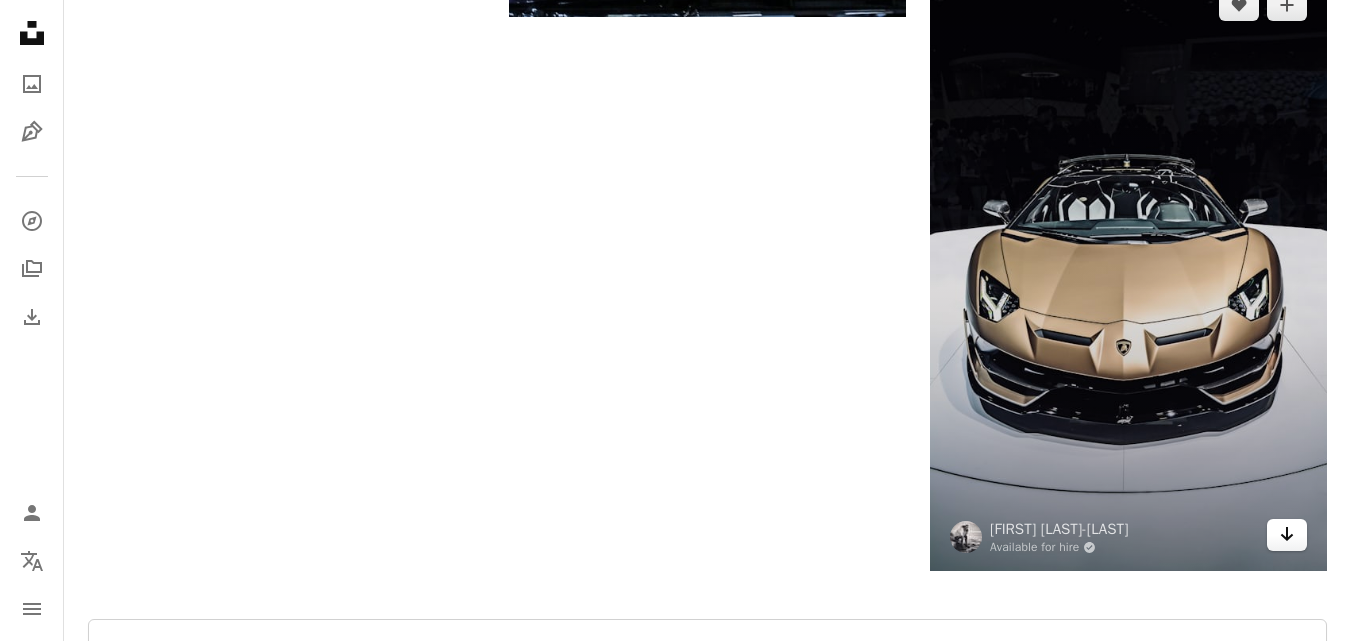 click 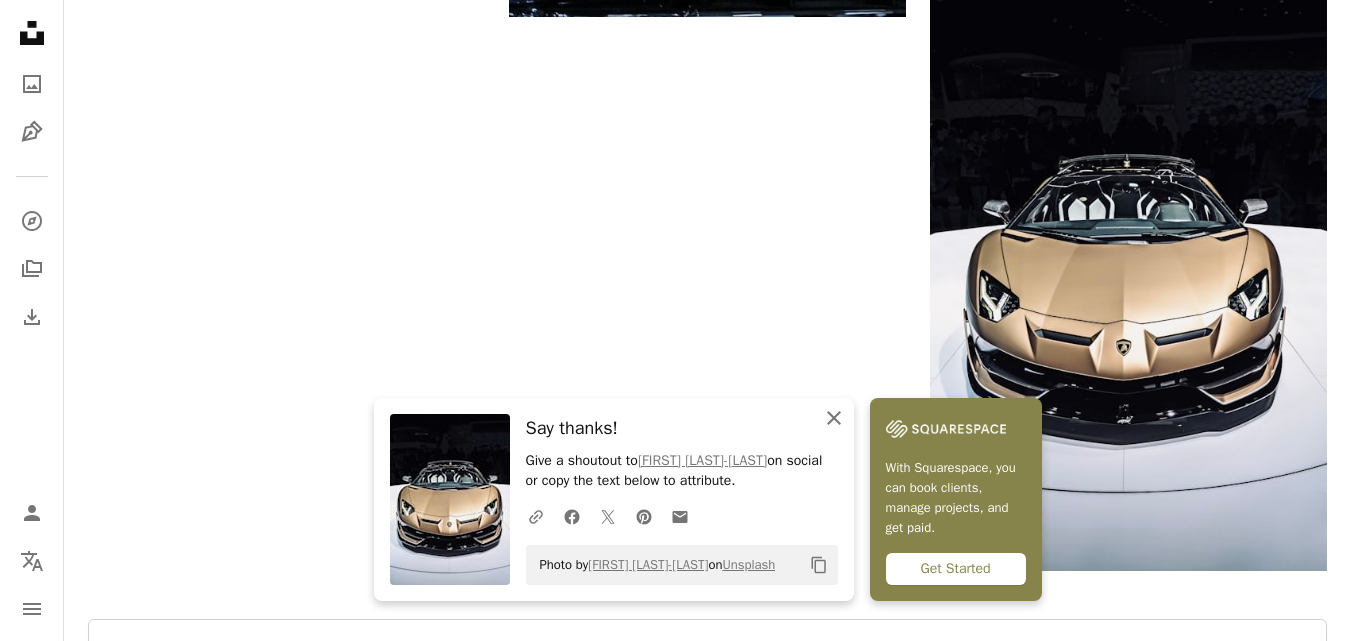click on "An X shape" 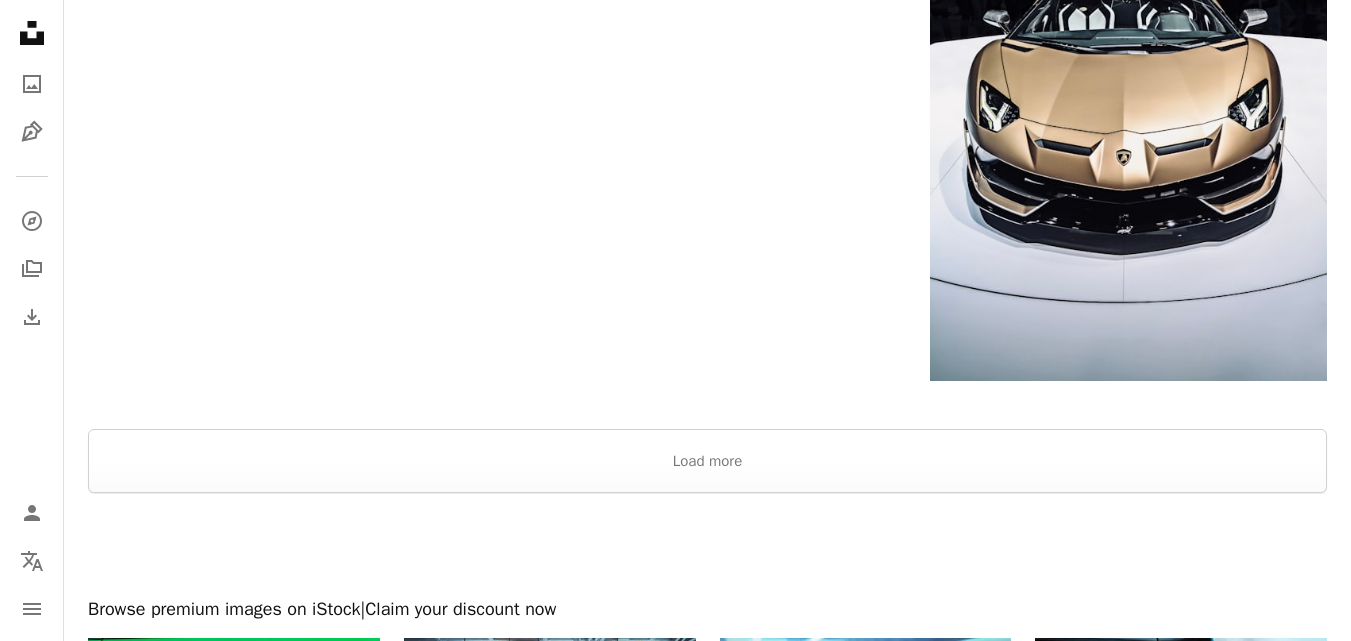 scroll, scrollTop: 3945, scrollLeft: 0, axis: vertical 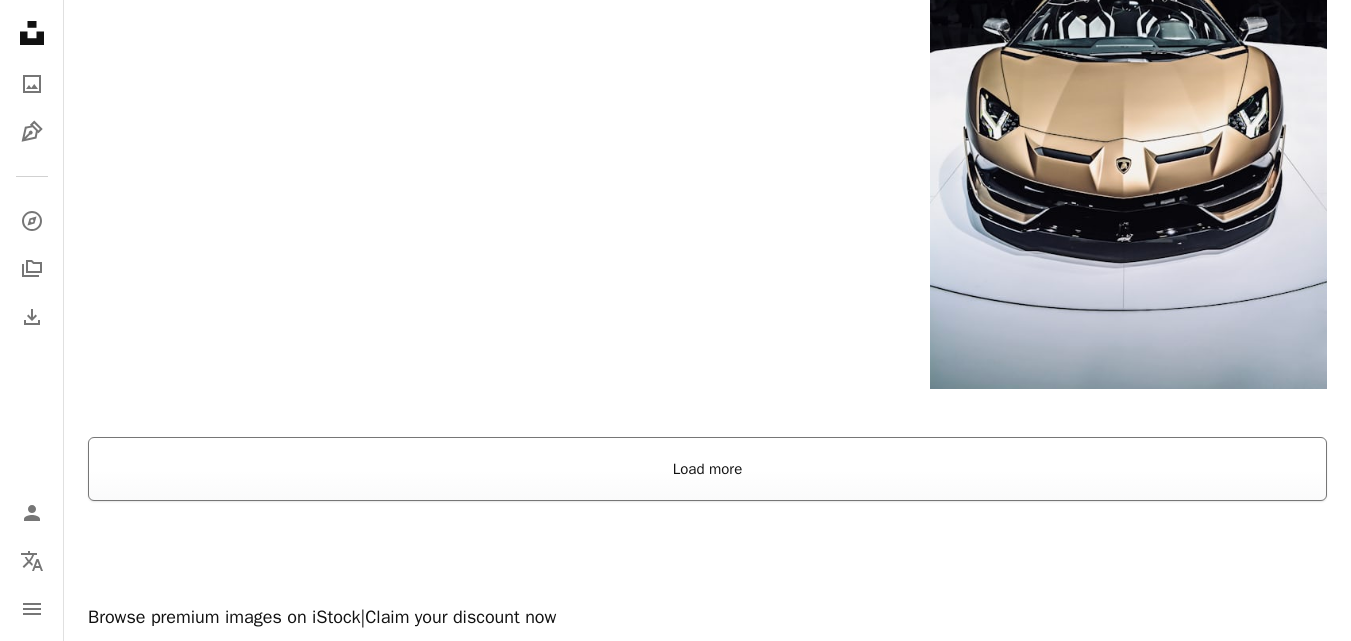 click on "Load more" at bounding box center [707, 469] 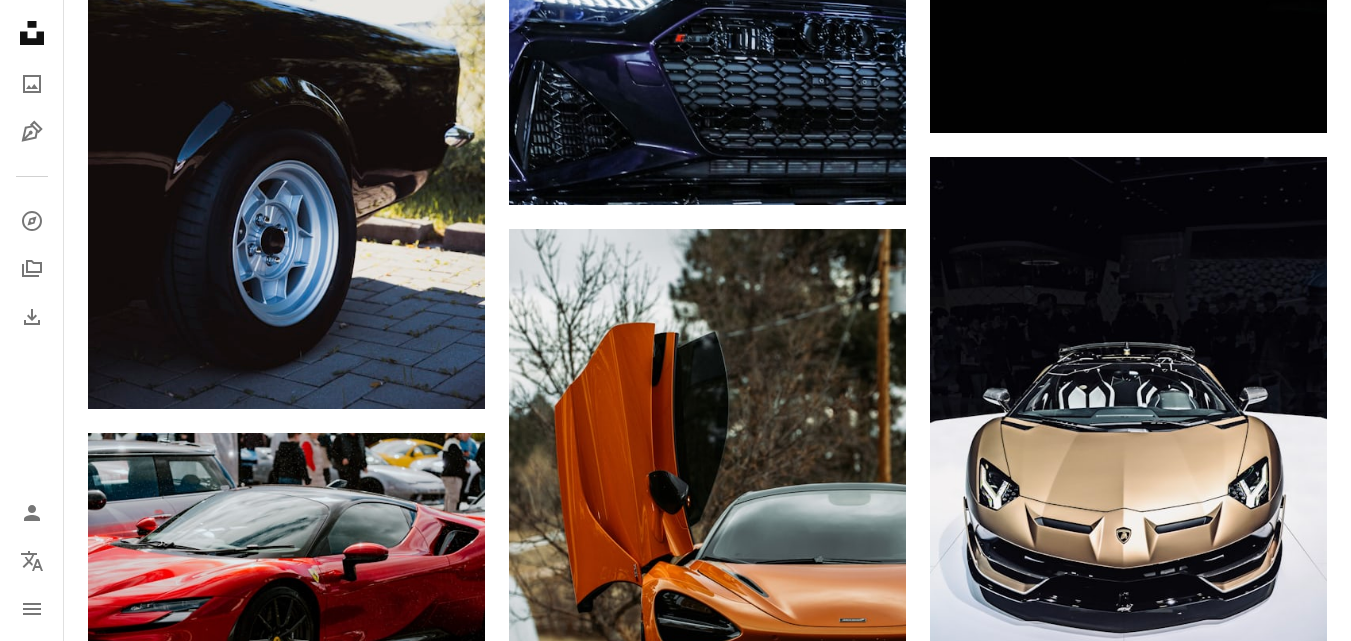 scroll, scrollTop: 3562, scrollLeft: 0, axis: vertical 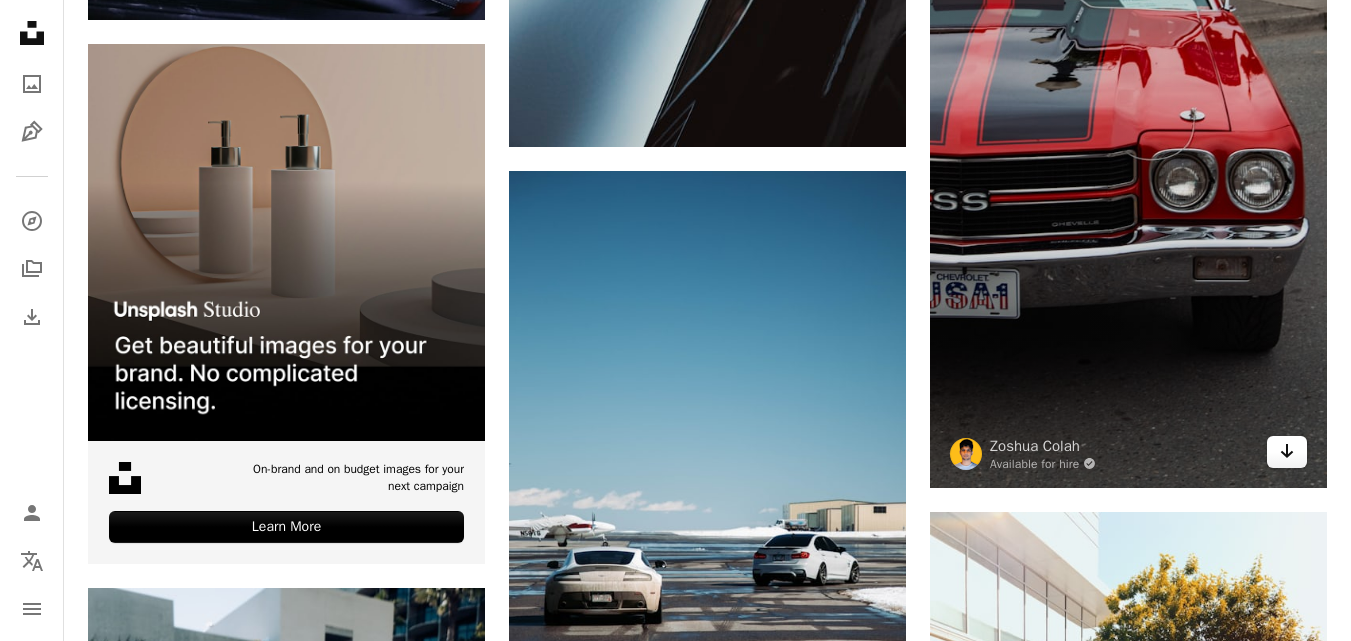 click 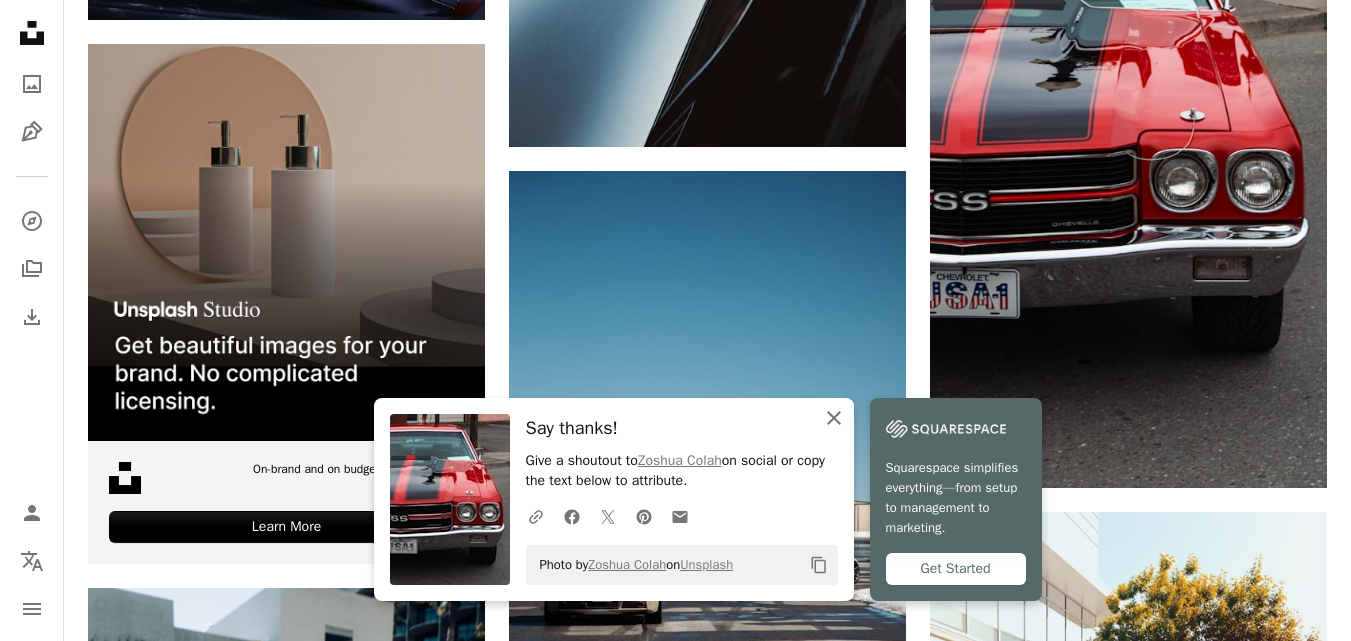 click on "An X shape" 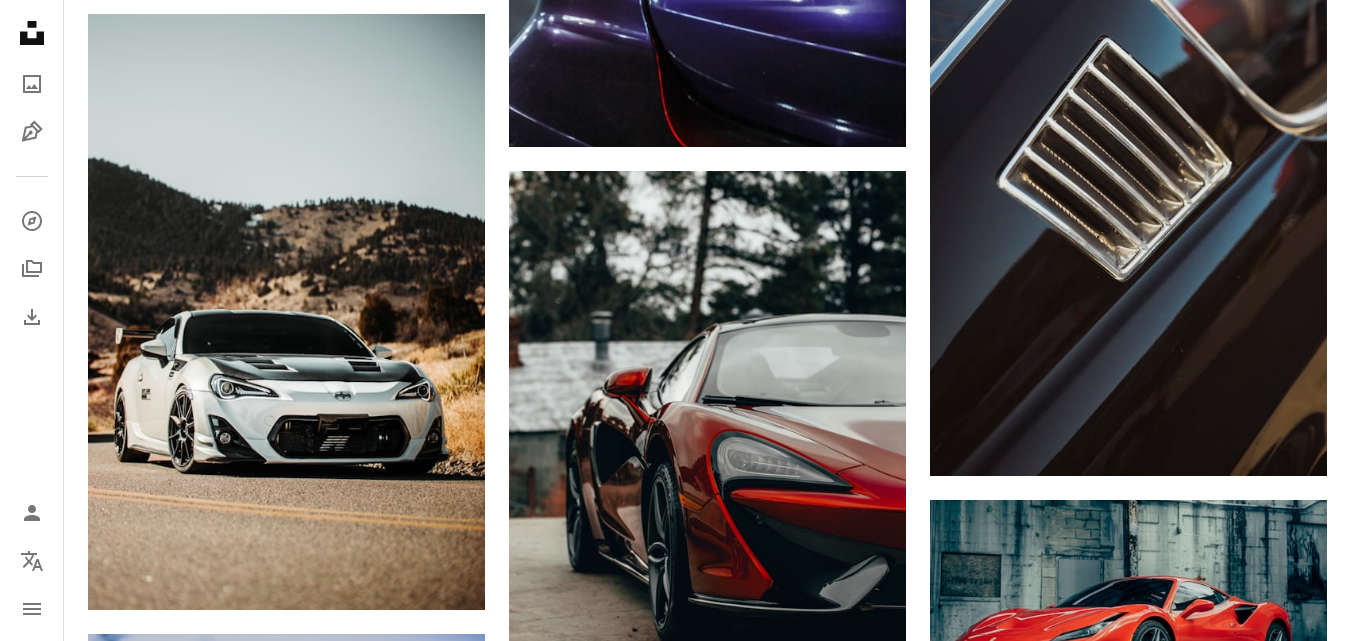 scroll, scrollTop: 6374, scrollLeft: 0, axis: vertical 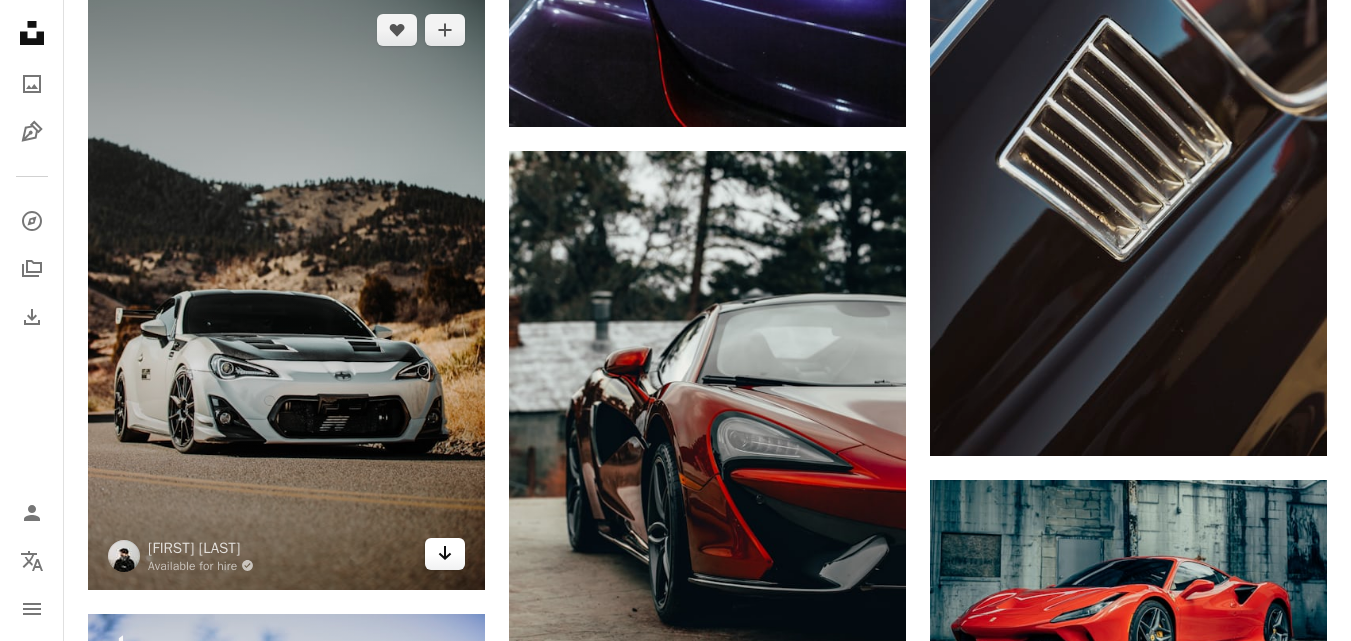 click 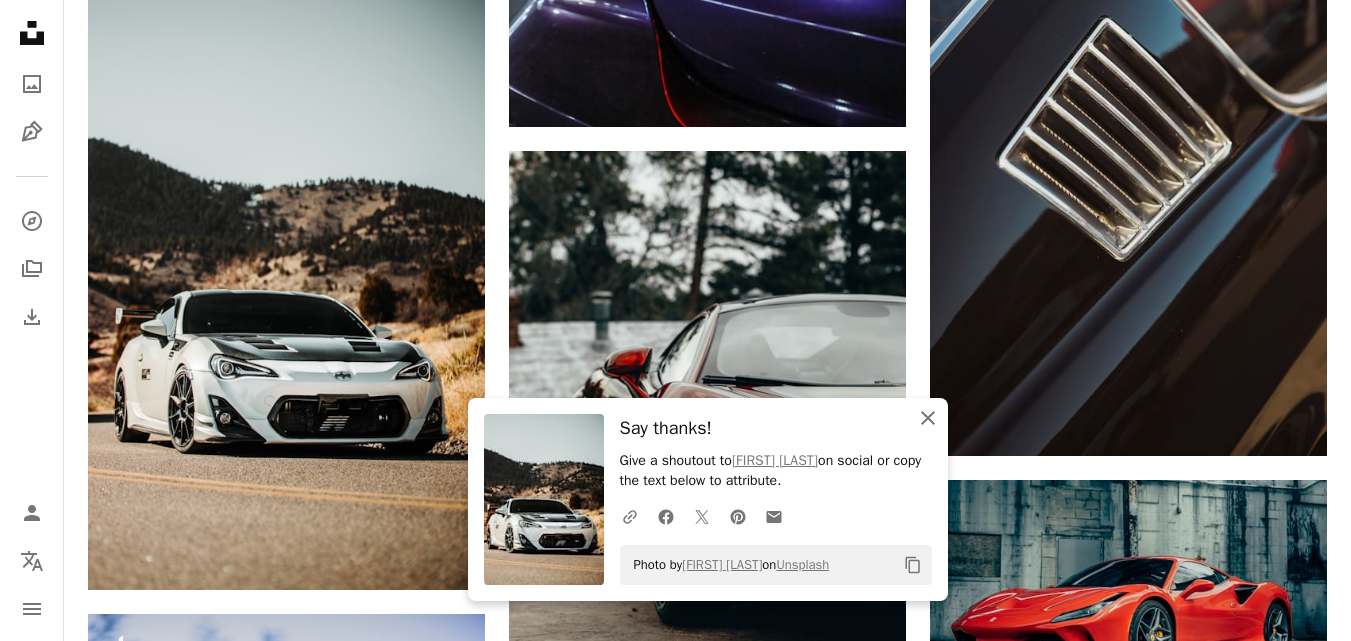click 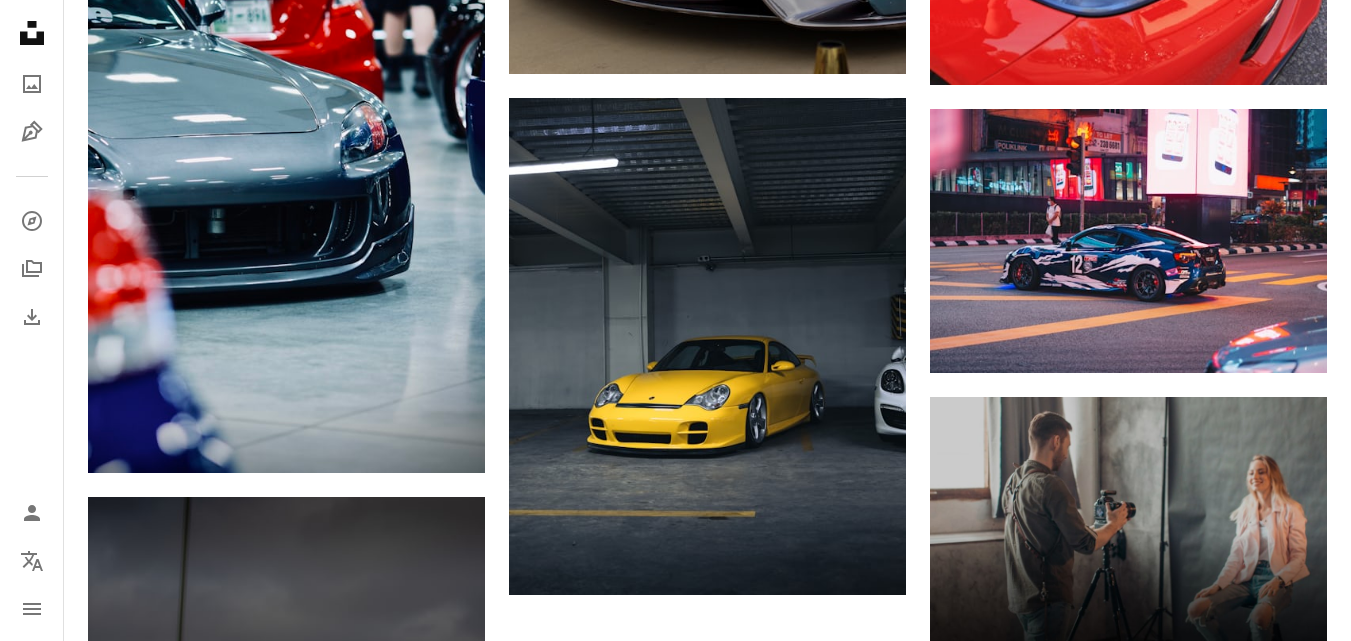 scroll, scrollTop: 9683, scrollLeft: 0, axis: vertical 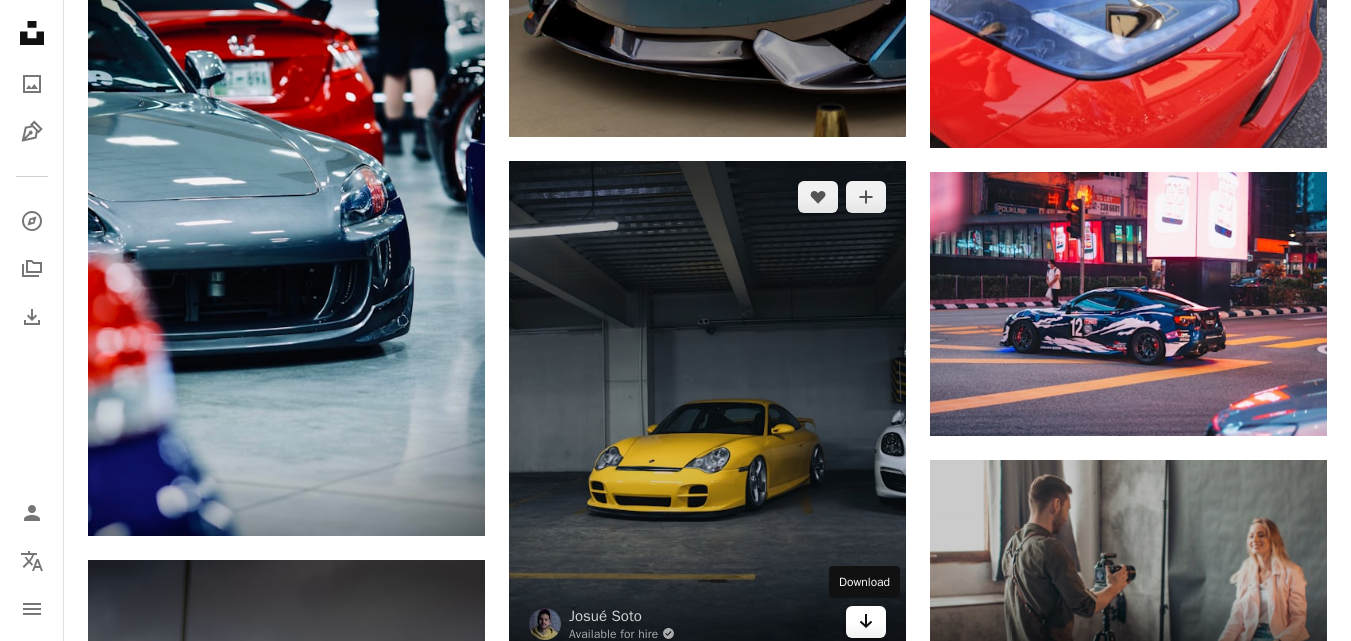 click 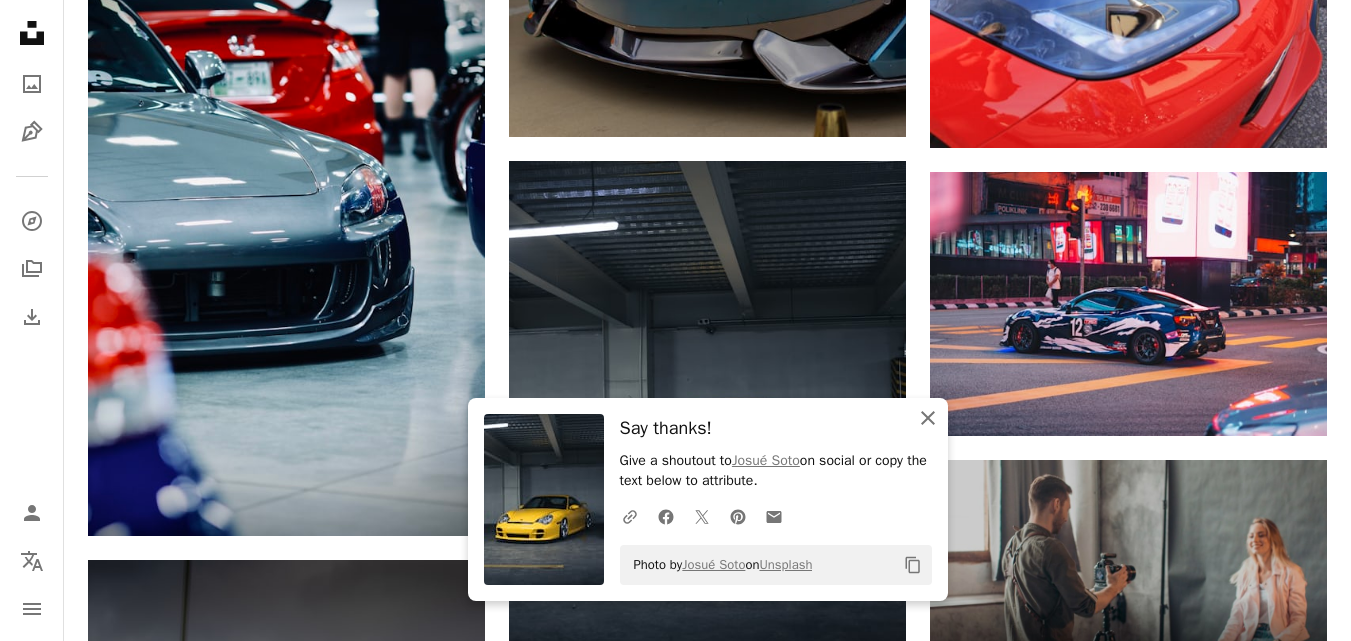 click on "An X shape" 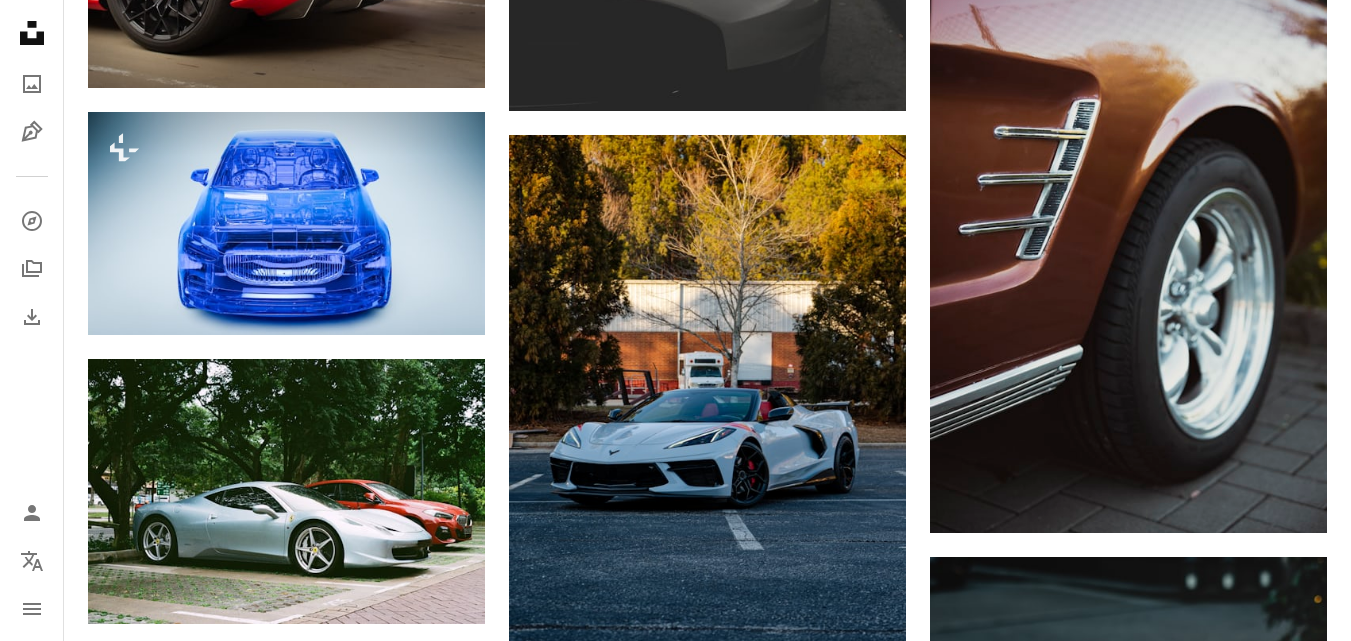 scroll, scrollTop: 10773, scrollLeft: 0, axis: vertical 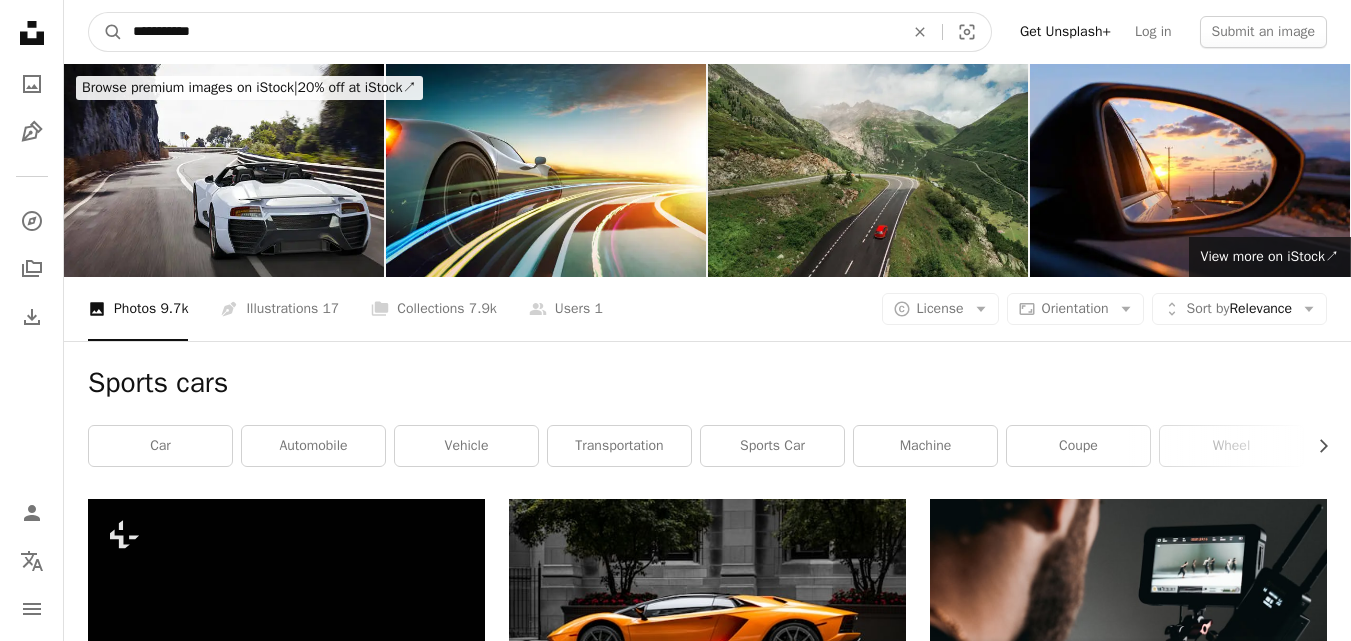 click on "**********" at bounding box center [510, 32] 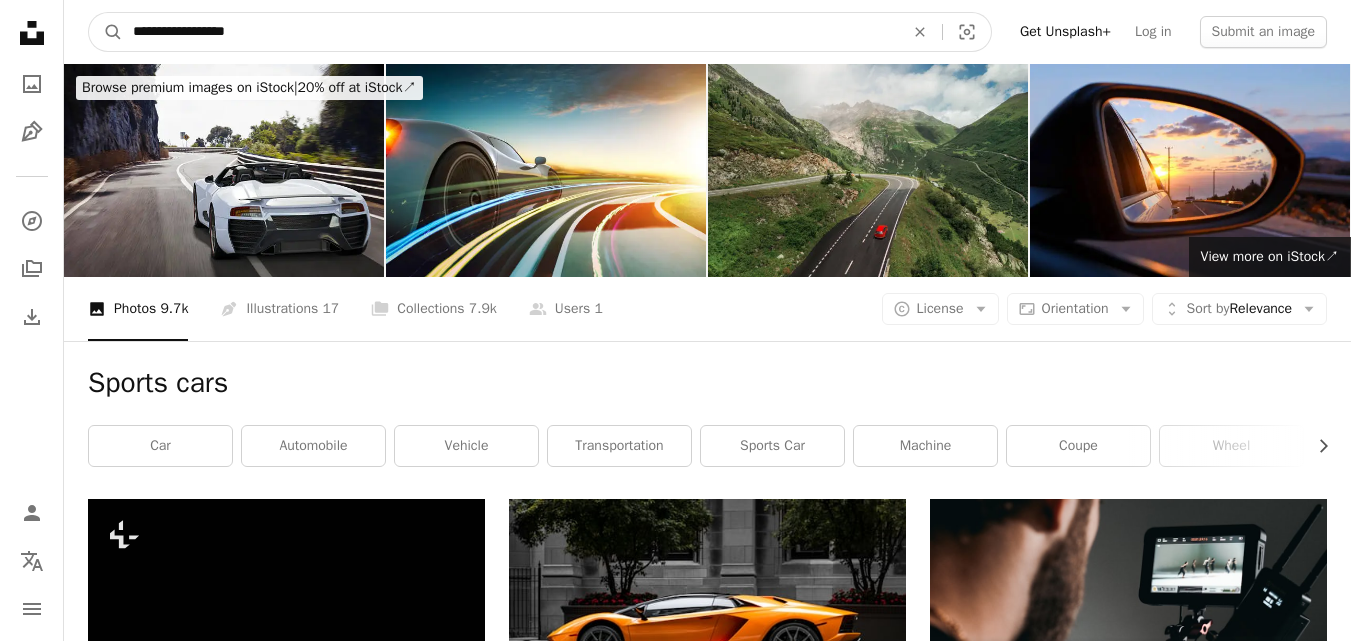 click on "**********" at bounding box center (510, 32) 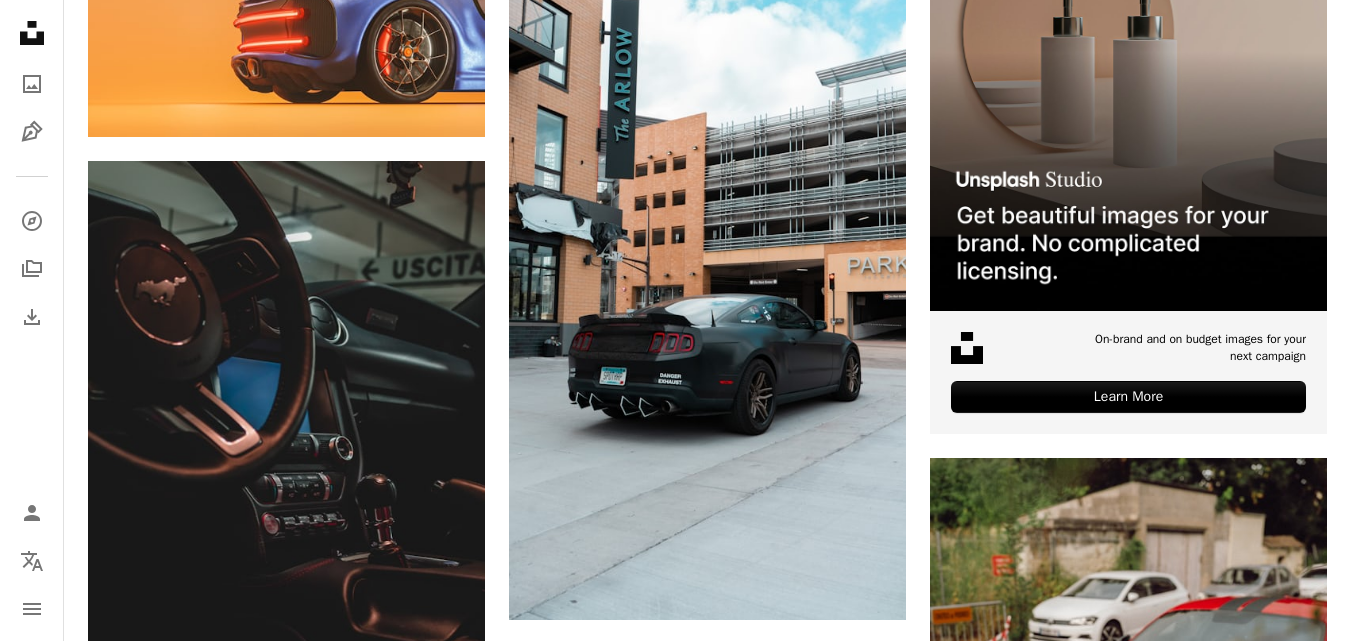 scroll, scrollTop: 608, scrollLeft: 0, axis: vertical 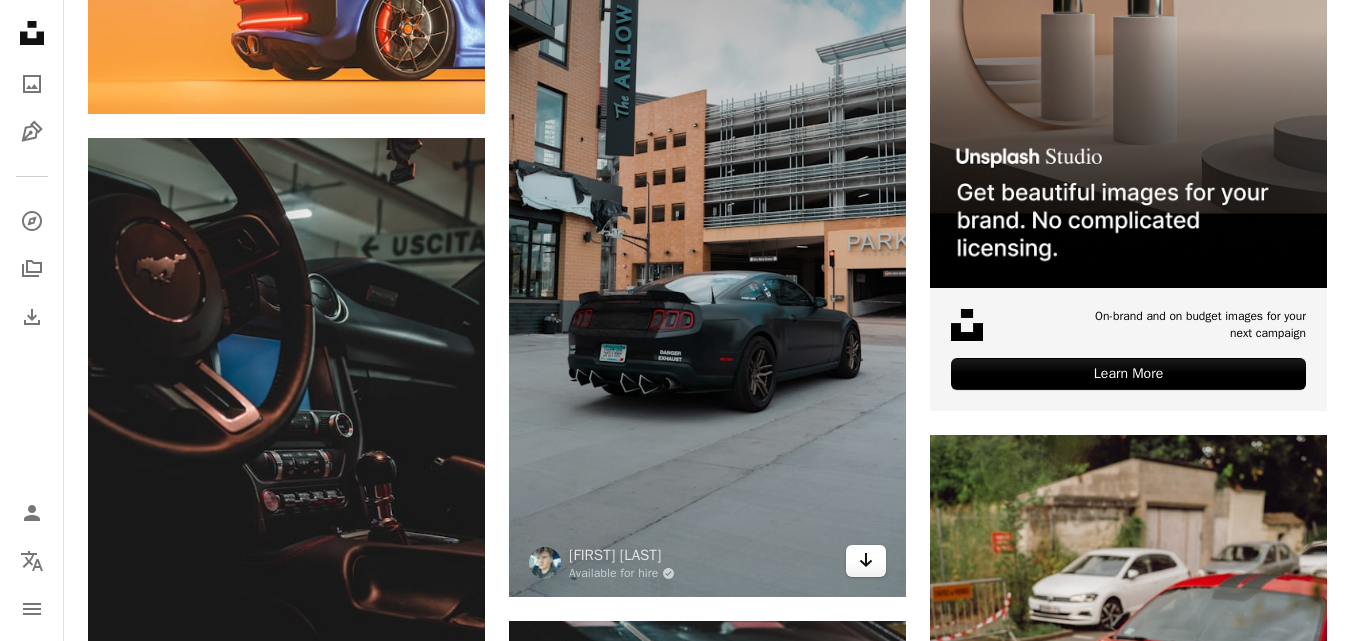 click on "Arrow pointing down" 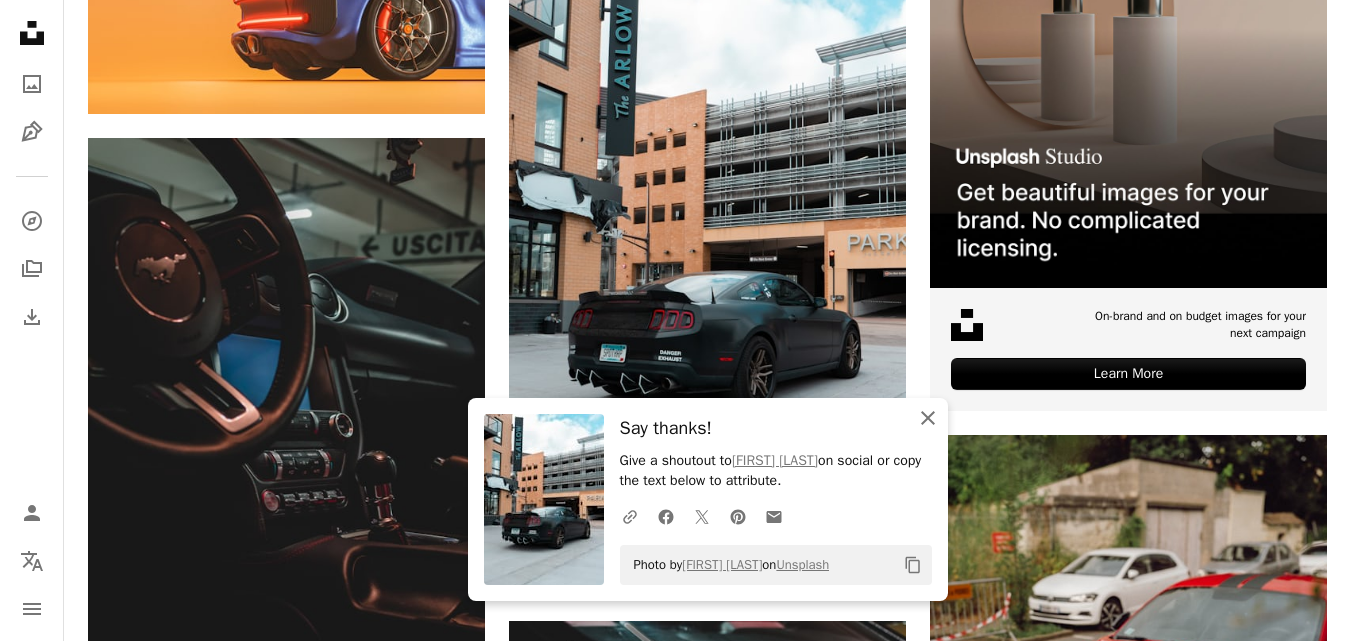 click on "An X shape" 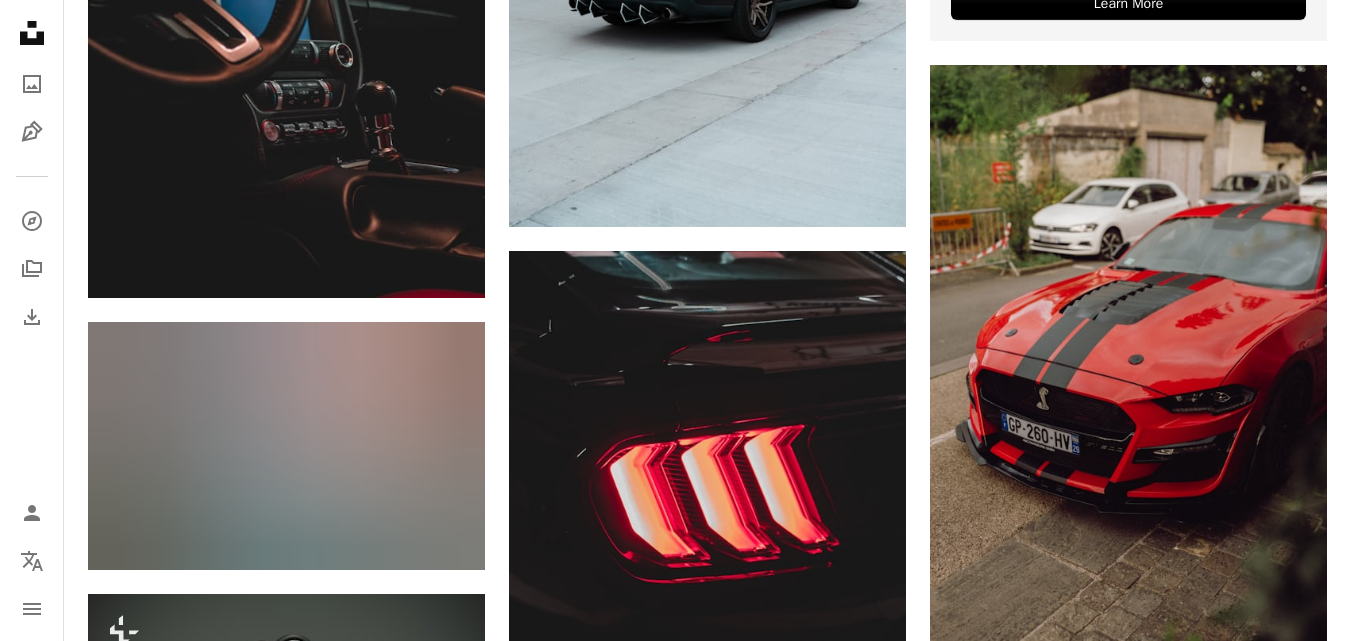 scroll, scrollTop: 1024, scrollLeft: 0, axis: vertical 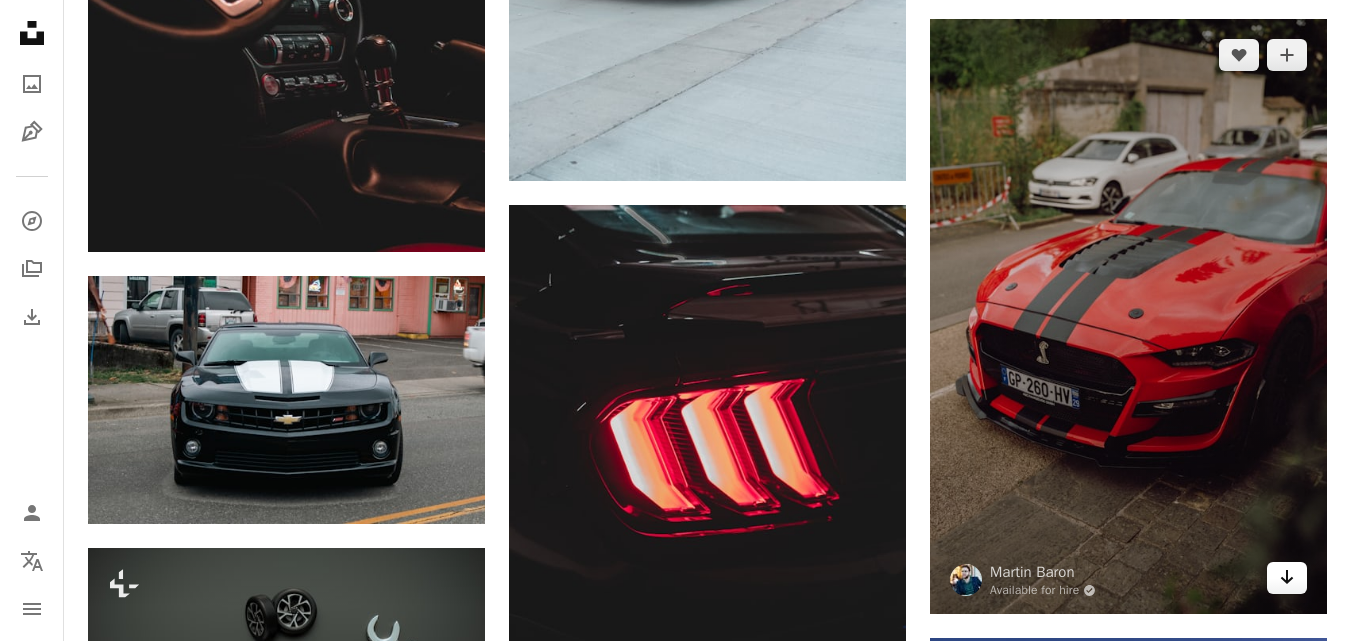 click on "Arrow pointing down" at bounding box center (1287, 578) 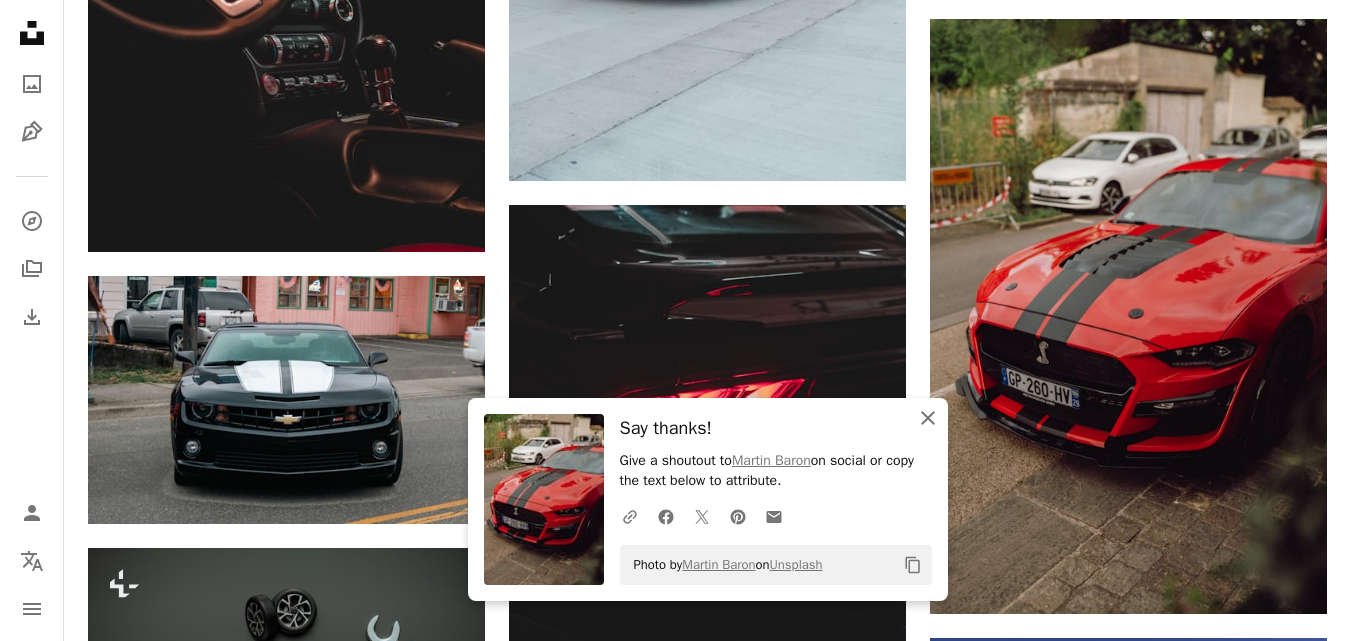 click on "An X shape" 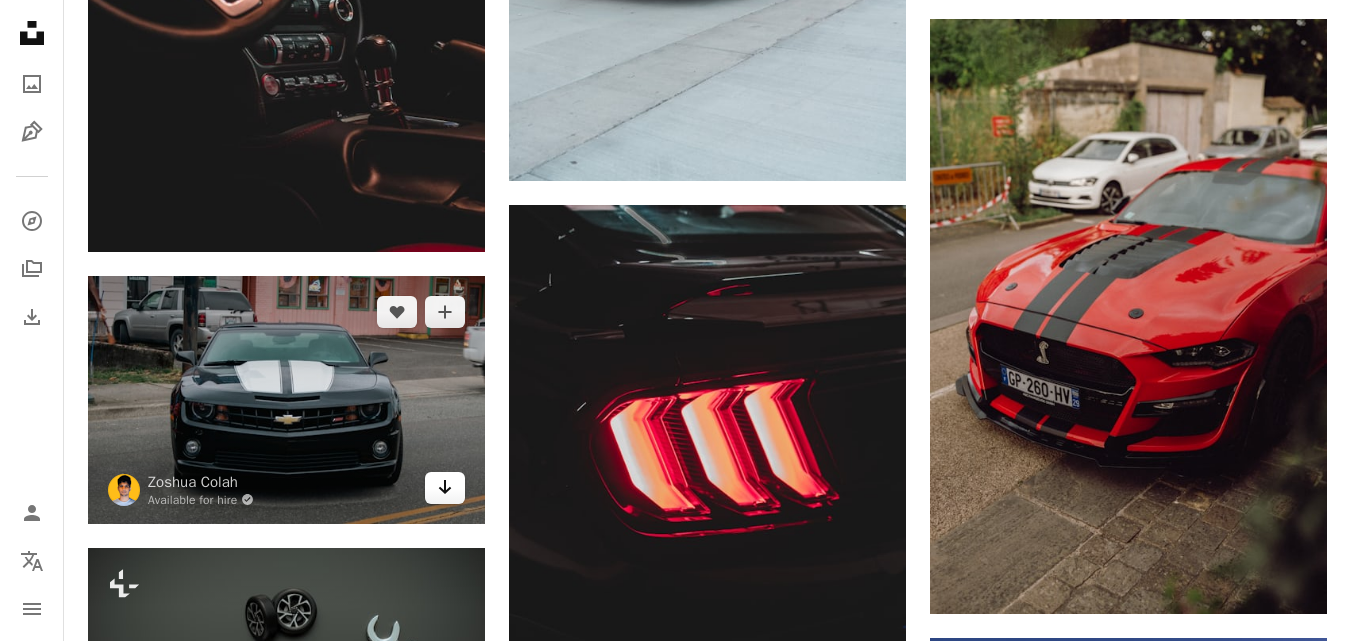 click on "Arrow pointing down" 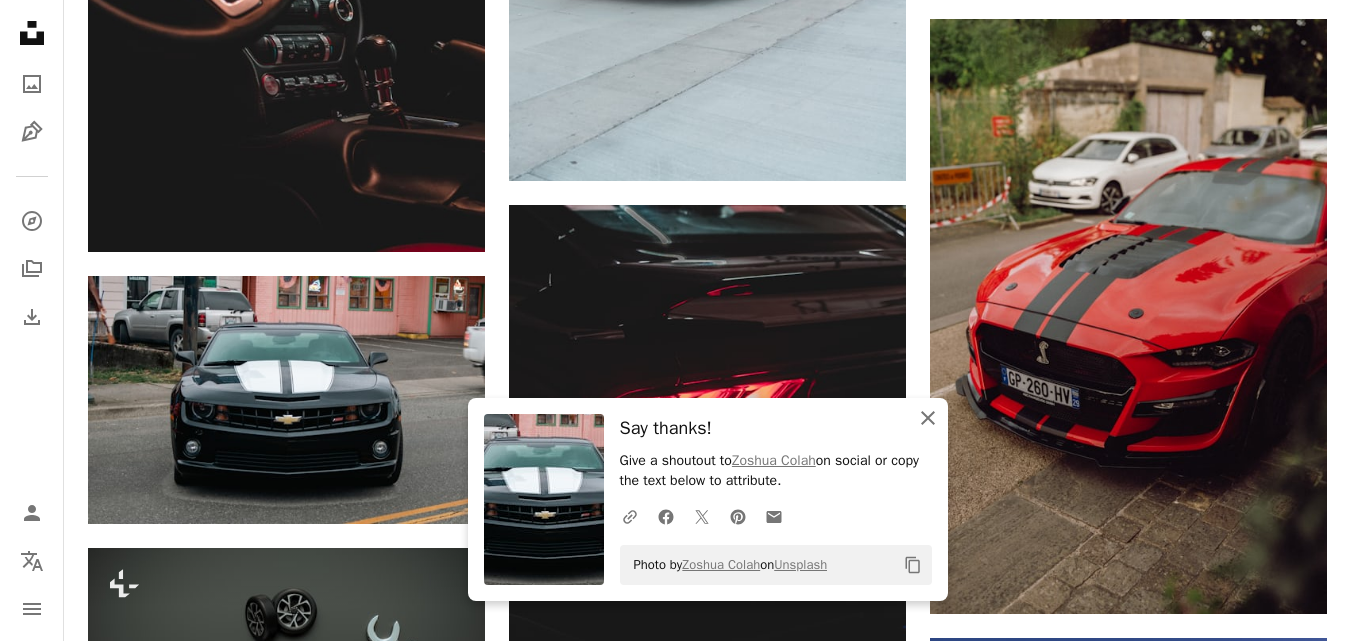 click on "An X shape" 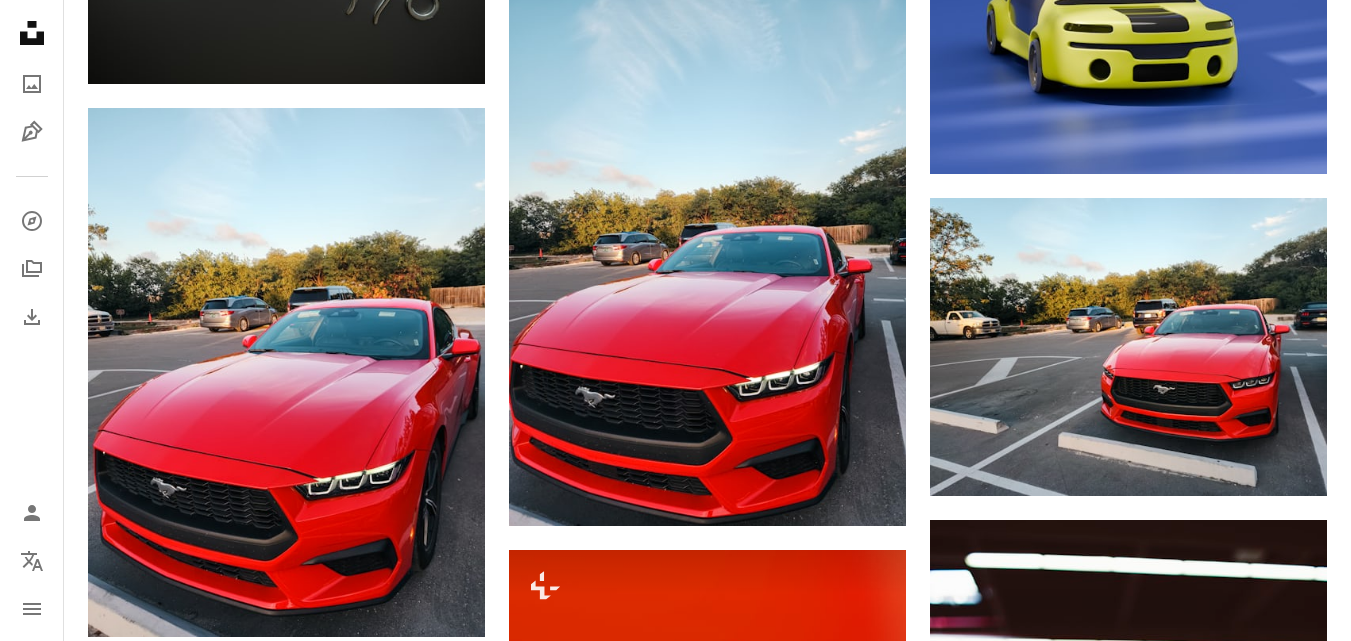 scroll, scrollTop: 1879, scrollLeft: 0, axis: vertical 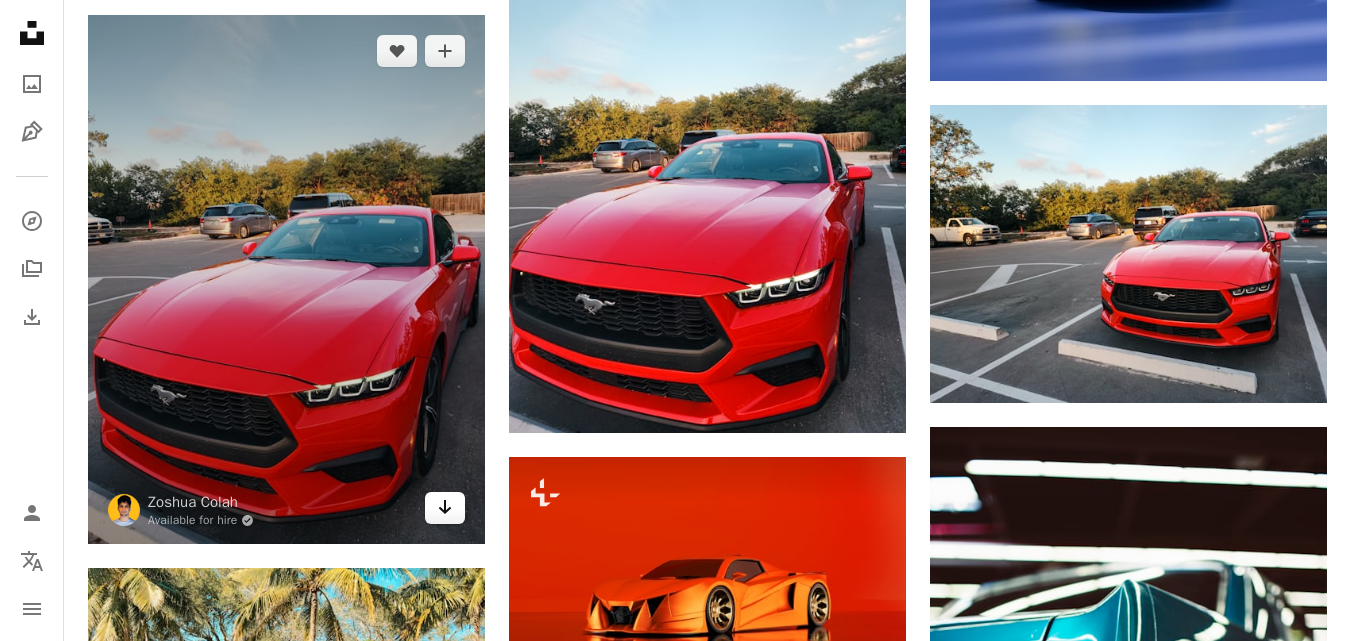 click on "Arrow pointing down" at bounding box center (445, 508) 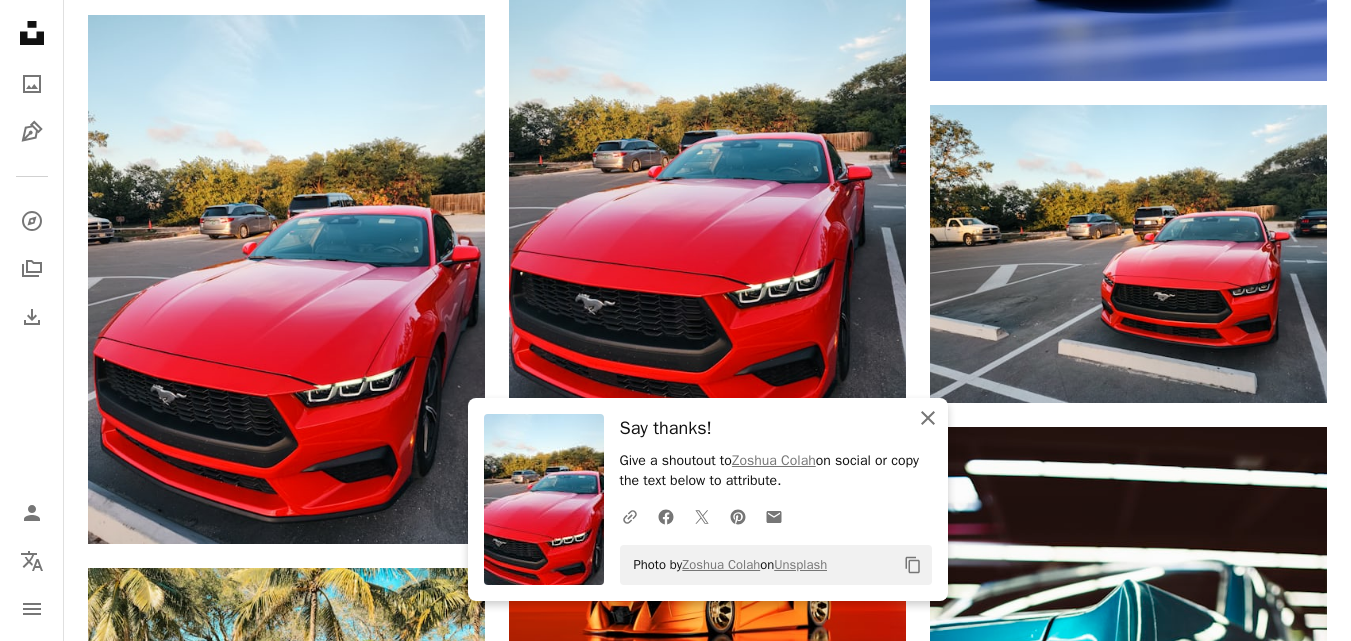 click on "An X shape" 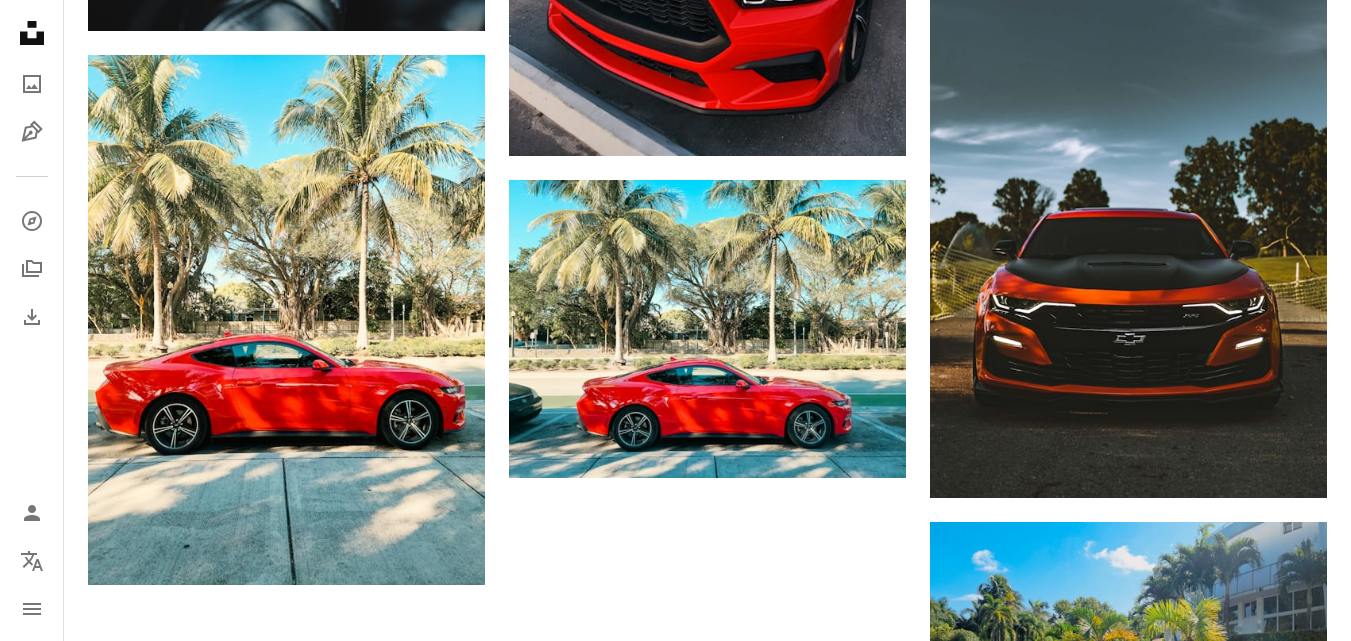 scroll, scrollTop: 2949, scrollLeft: 0, axis: vertical 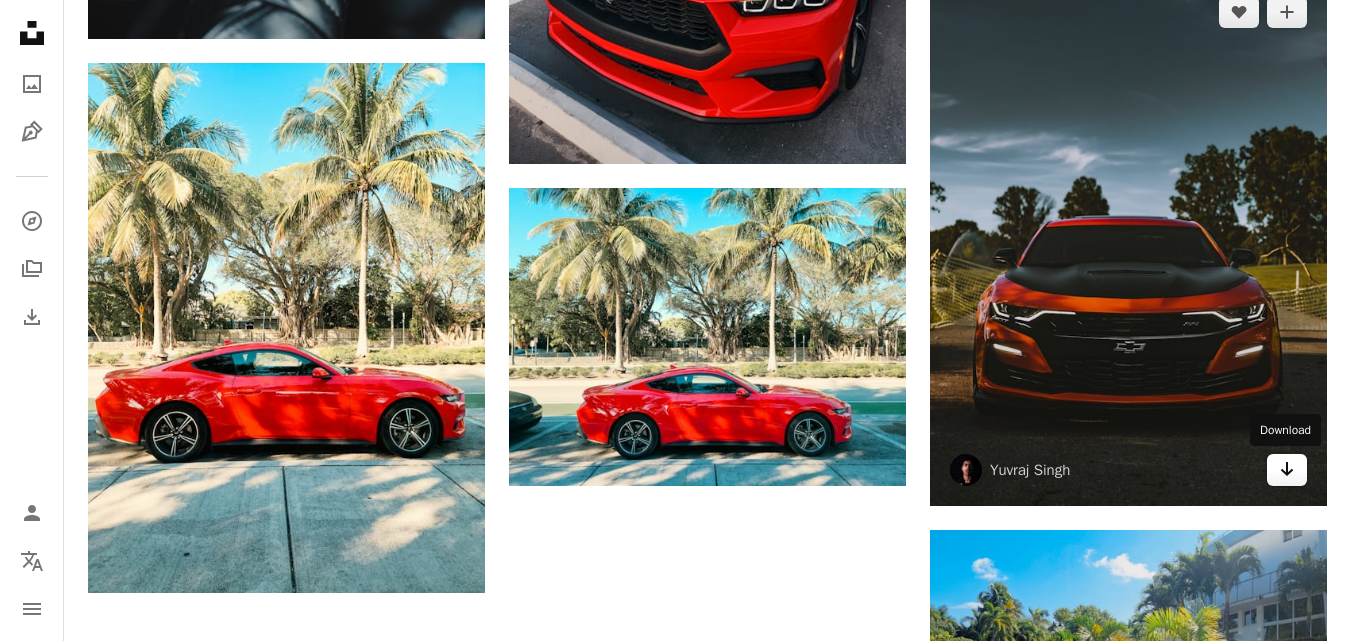 click 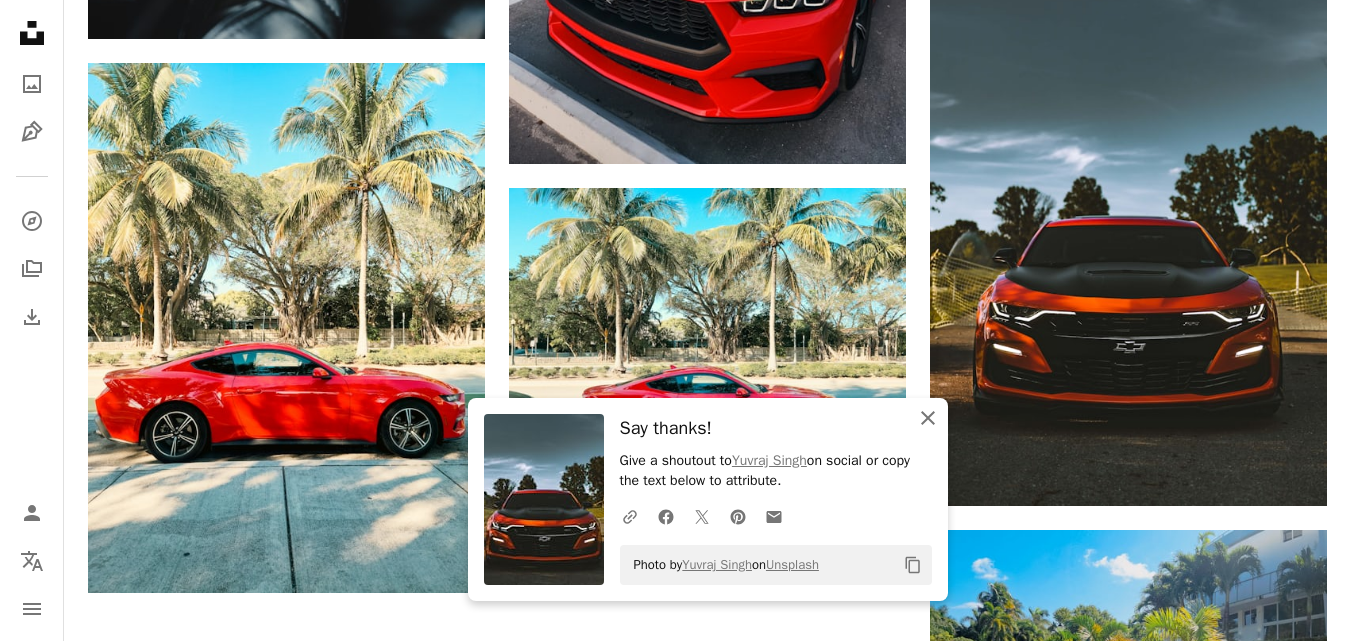 click on "An X shape" 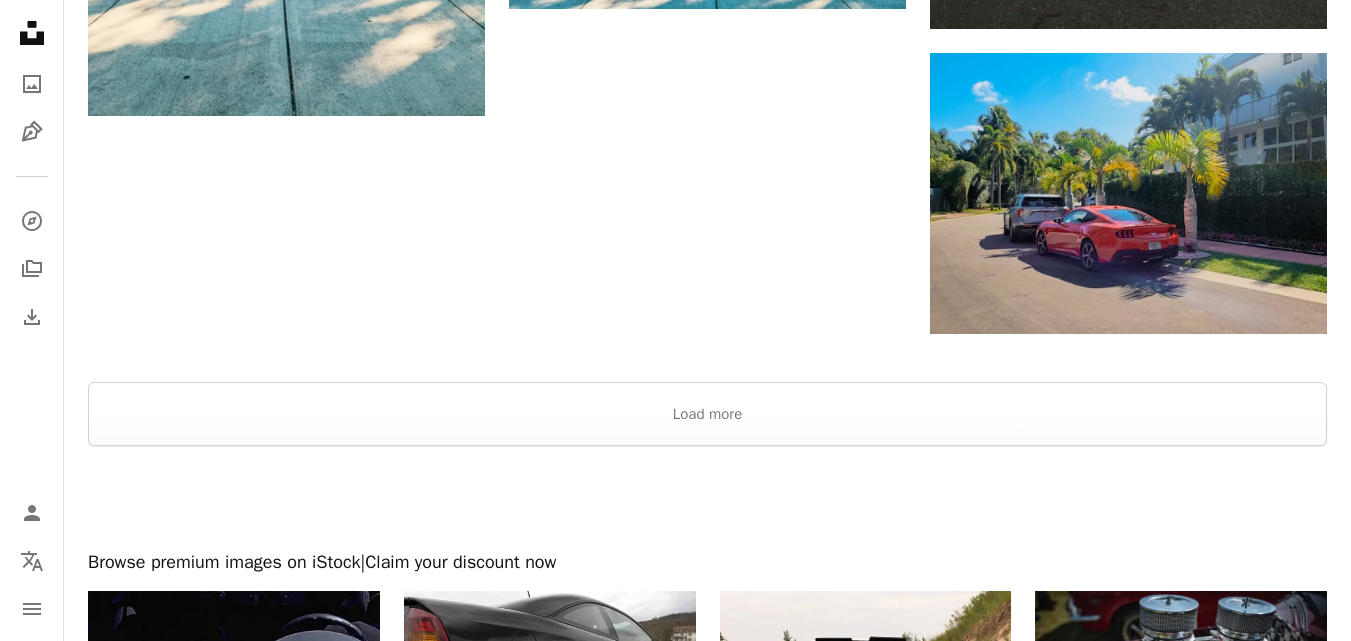 scroll, scrollTop: 3418, scrollLeft: 0, axis: vertical 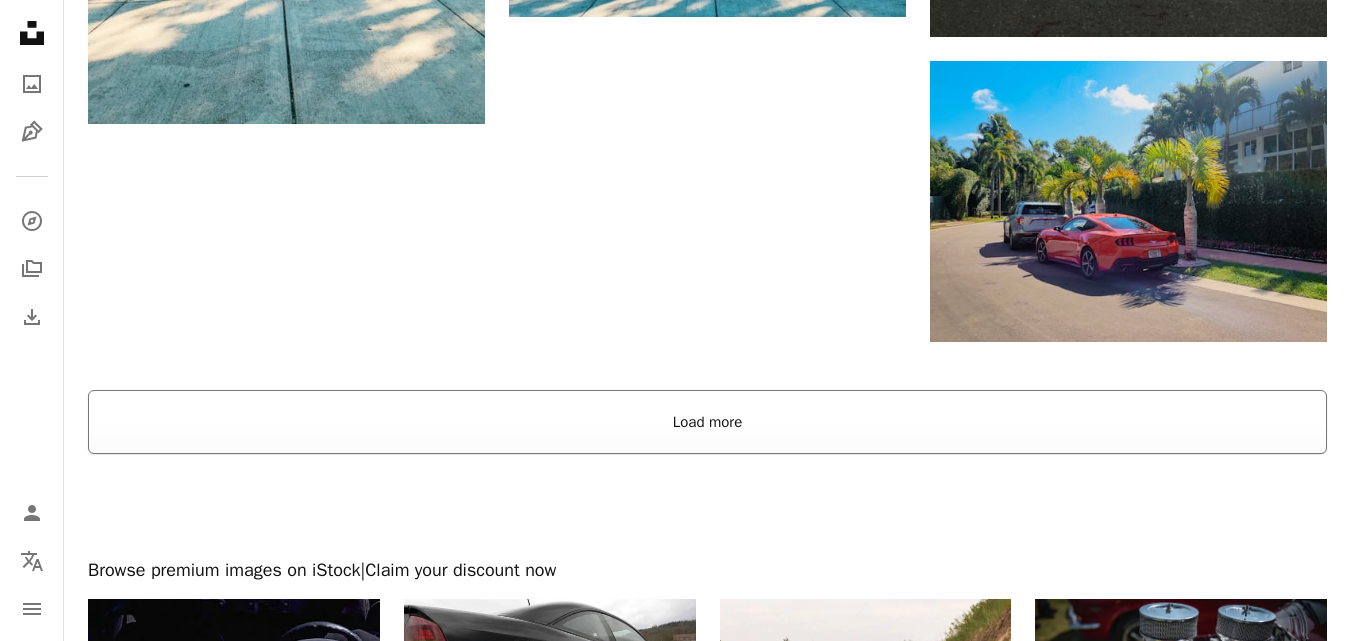 click on "Load more" at bounding box center [707, 422] 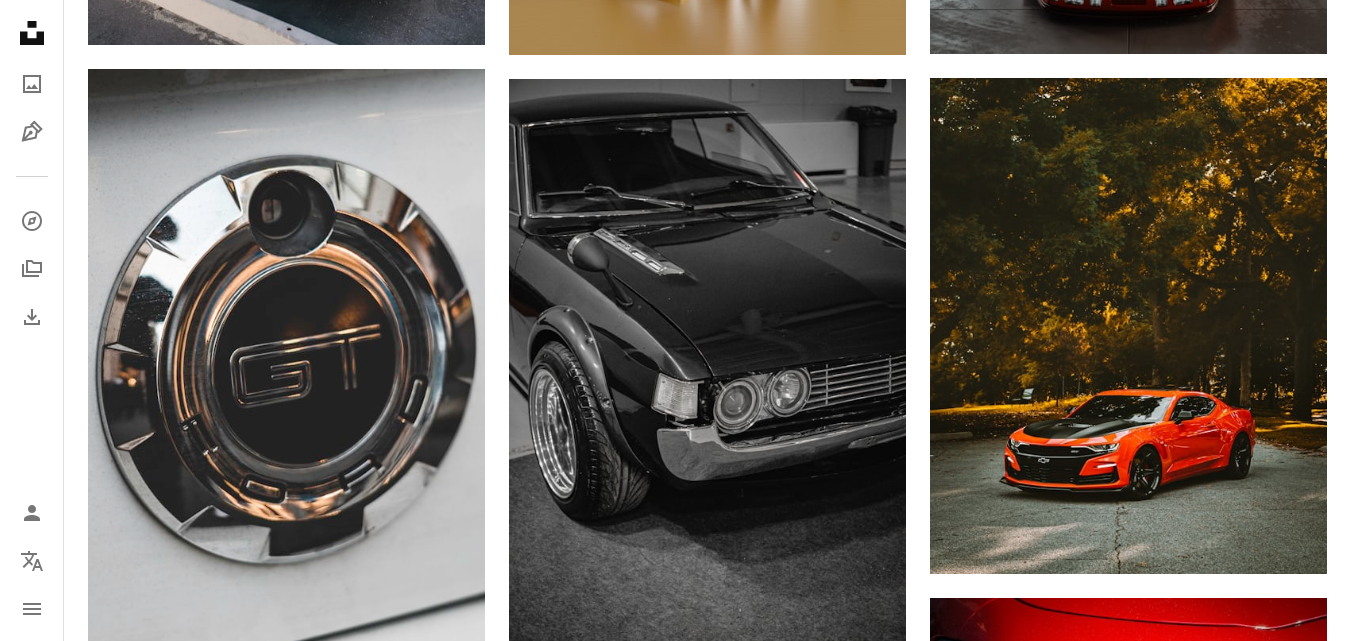 scroll, scrollTop: 5551, scrollLeft: 0, axis: vertical 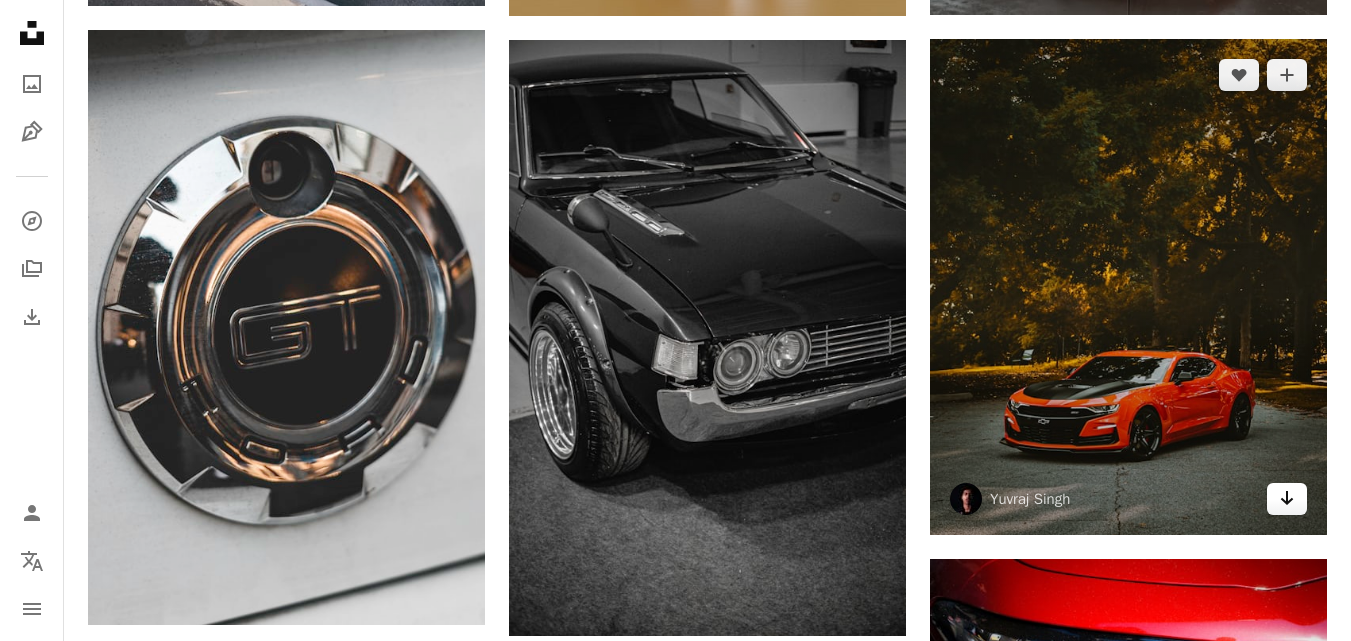 click on "Arrow pointing down" at bounding box center [1287, 499] 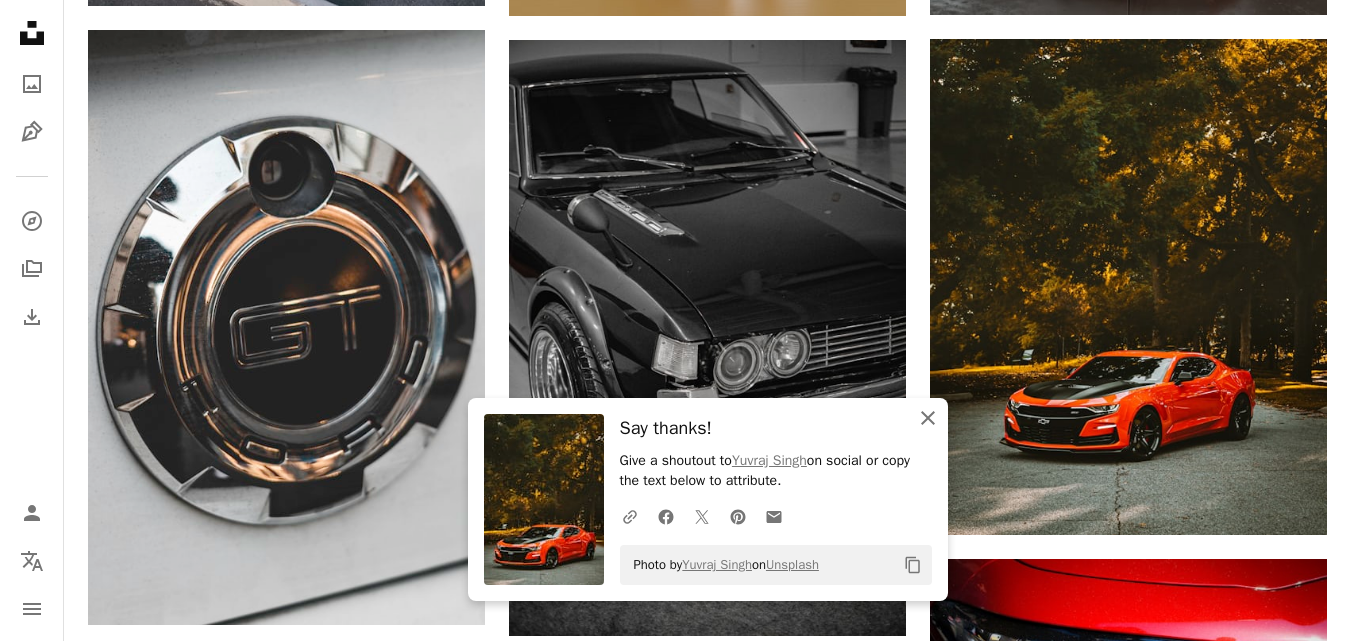 click on "An X shape" 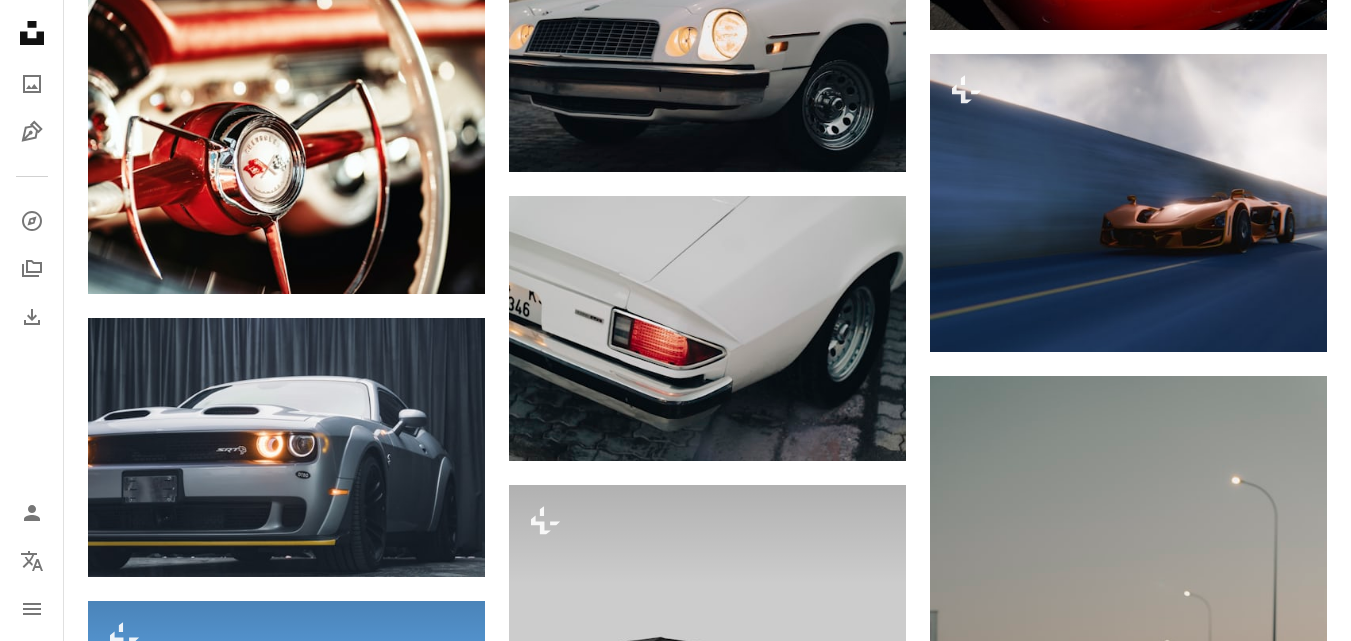 scroll, scrollTop: 6361, scrollLeft: 0, axis: vertical 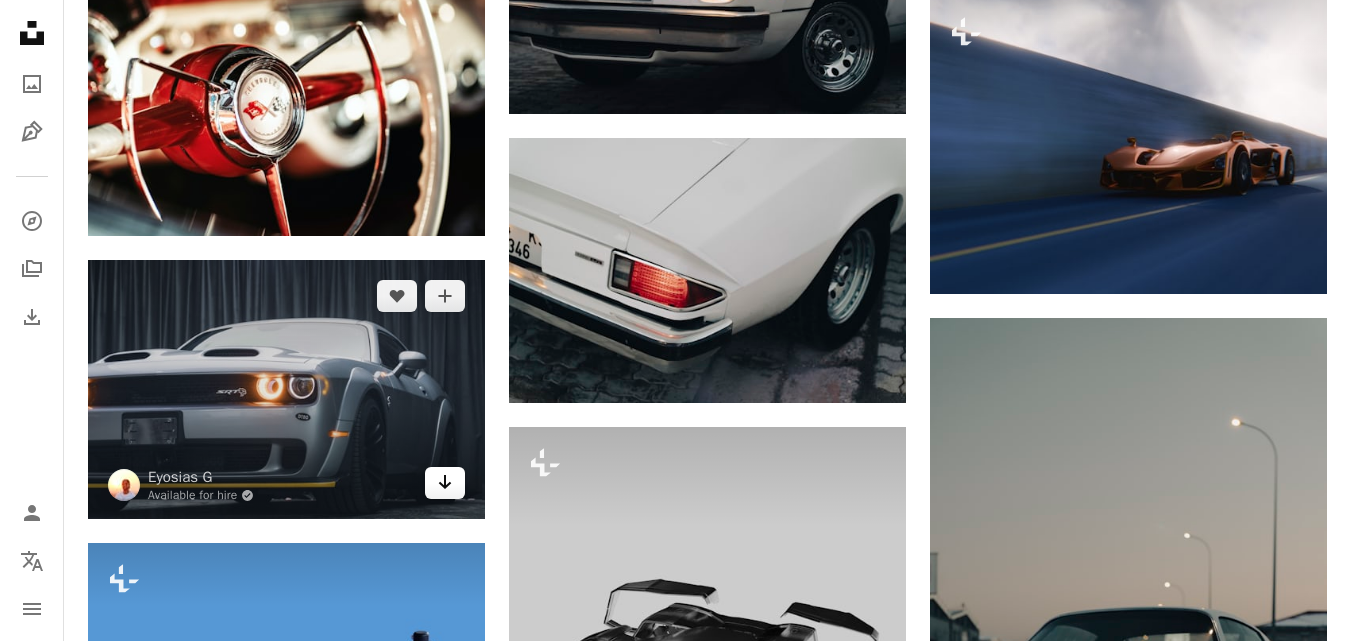 click 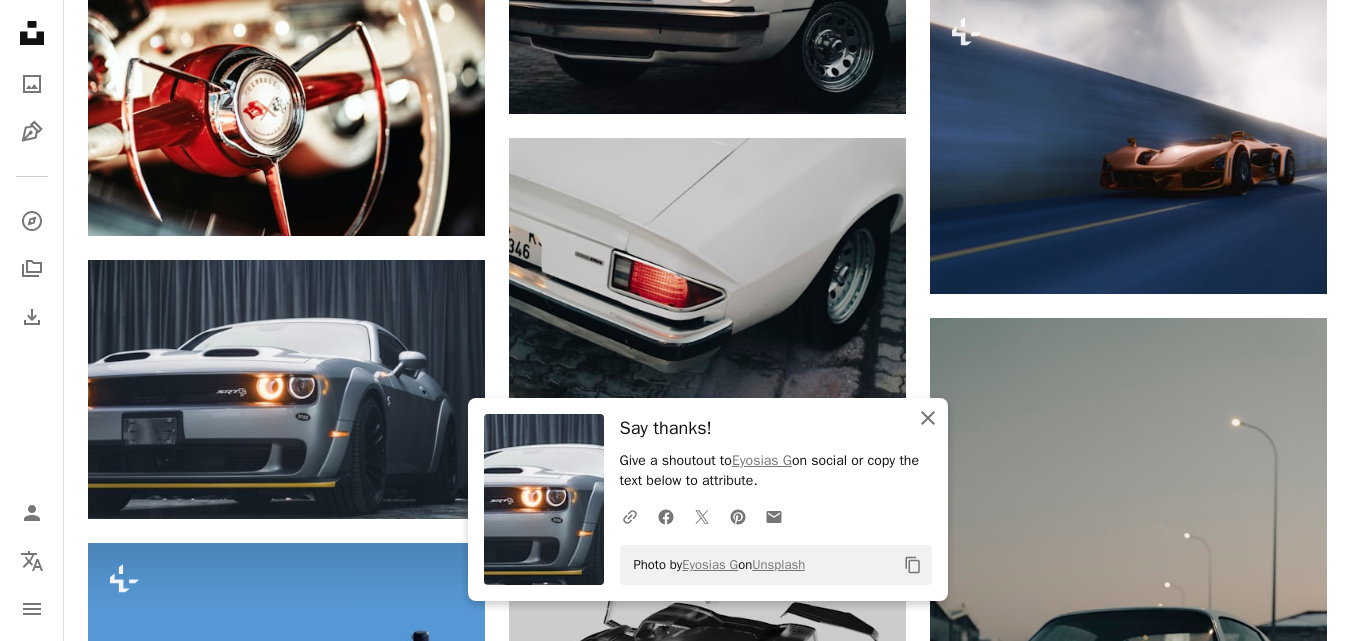 click on "An X shape" 